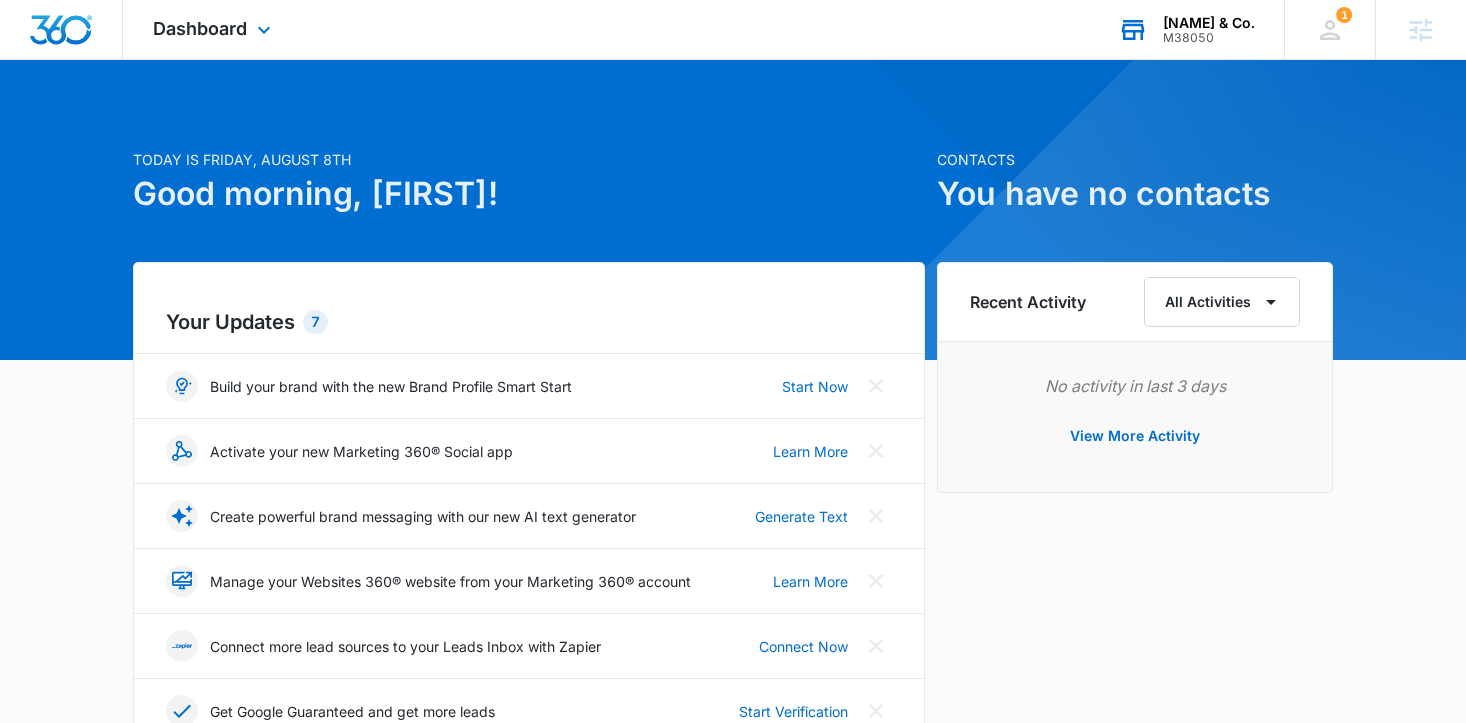 scroll, scrollTop: 0, scrollLeft: 0, axis: both 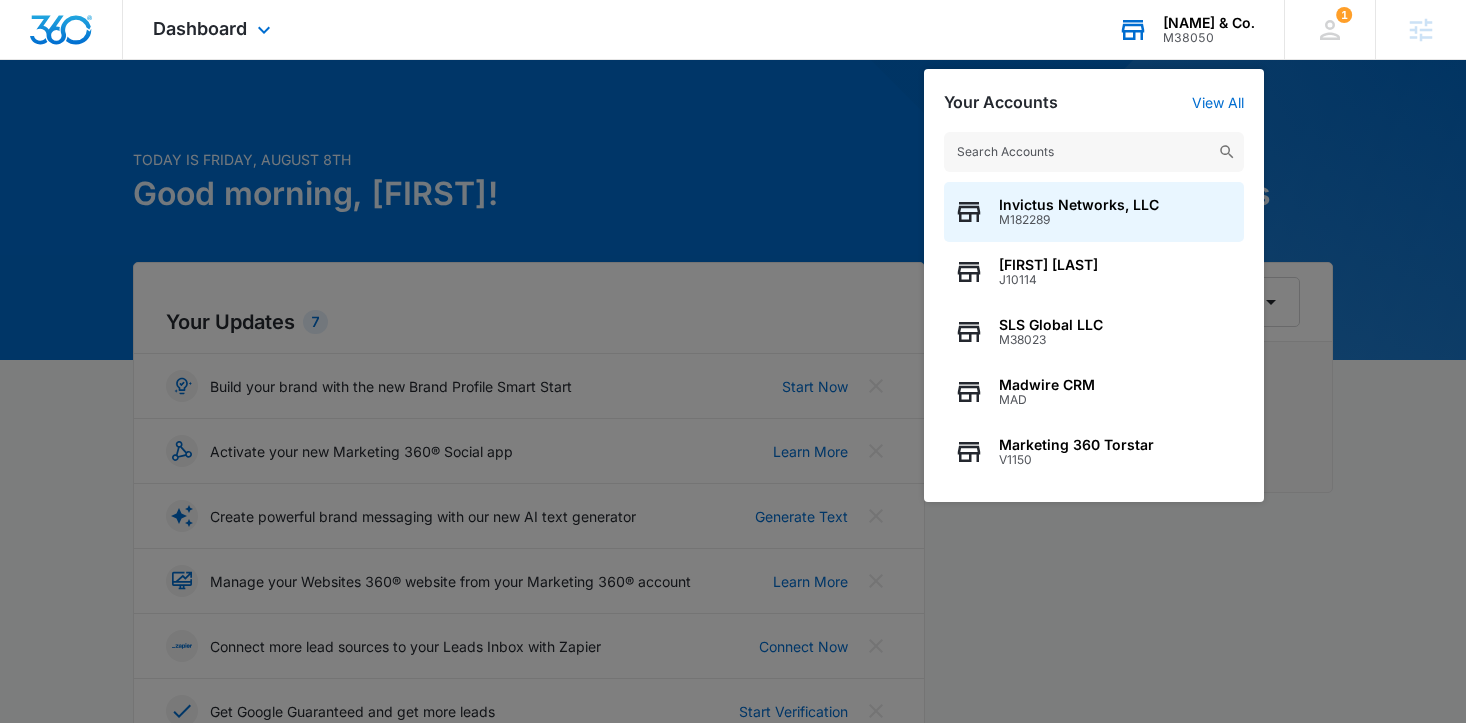 click at bounding box center (1094, 152) 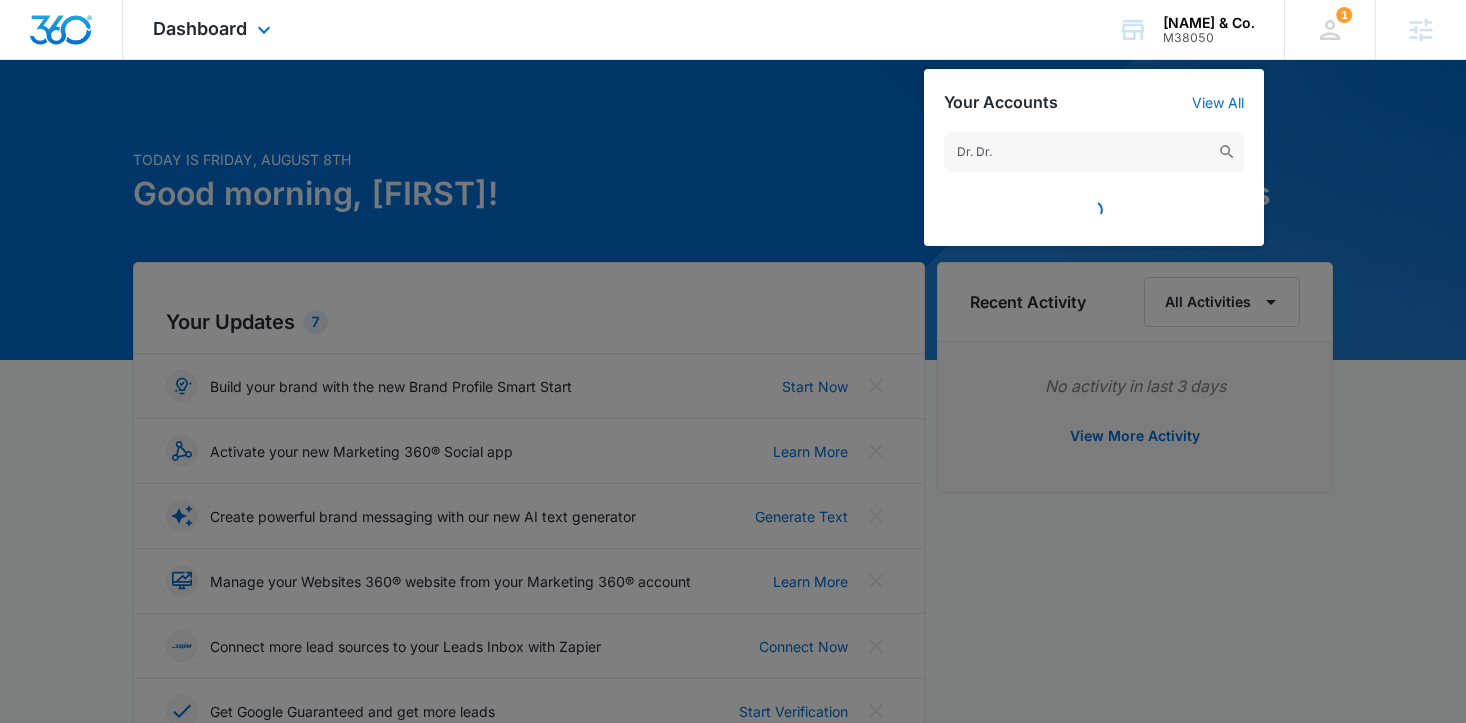 type on "Dr. Dr." 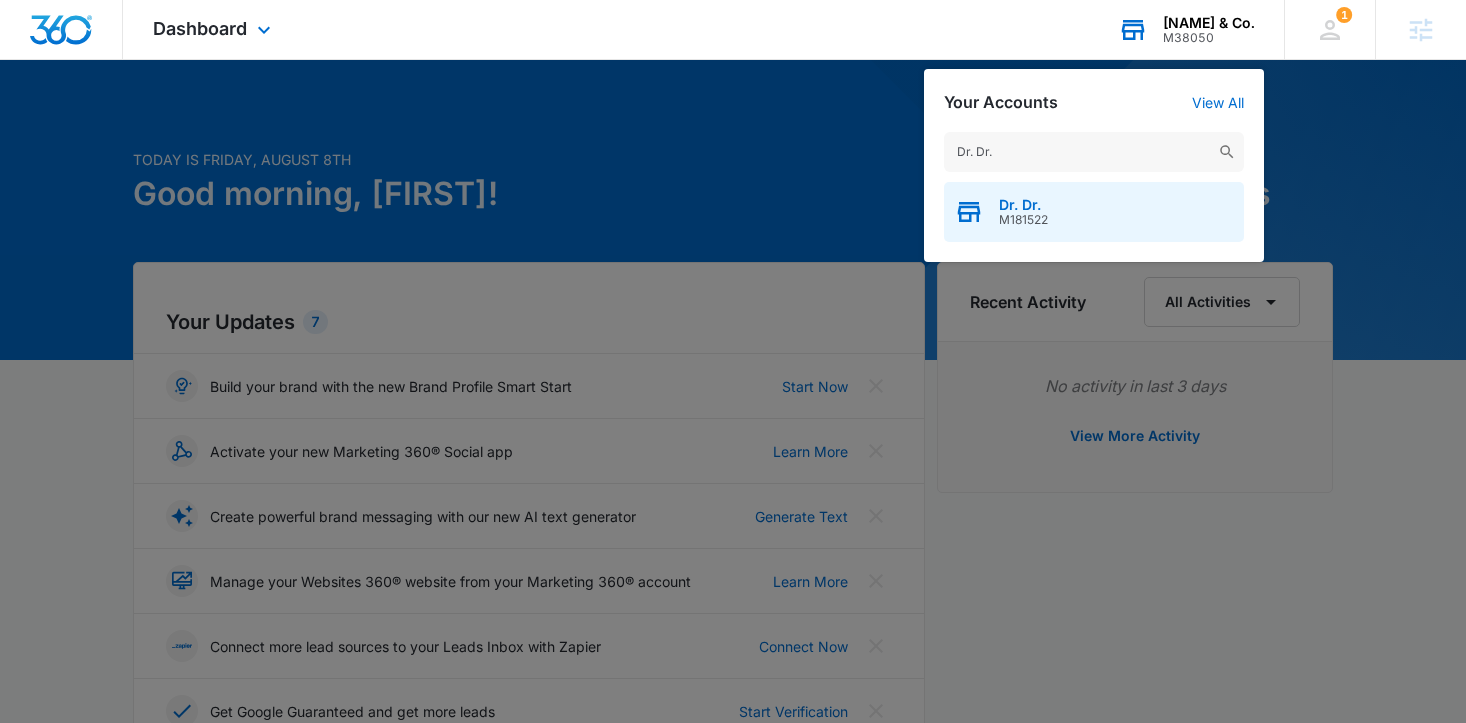 click on "Dr. Dr.  M181522" at bounding box center [1094, 212] 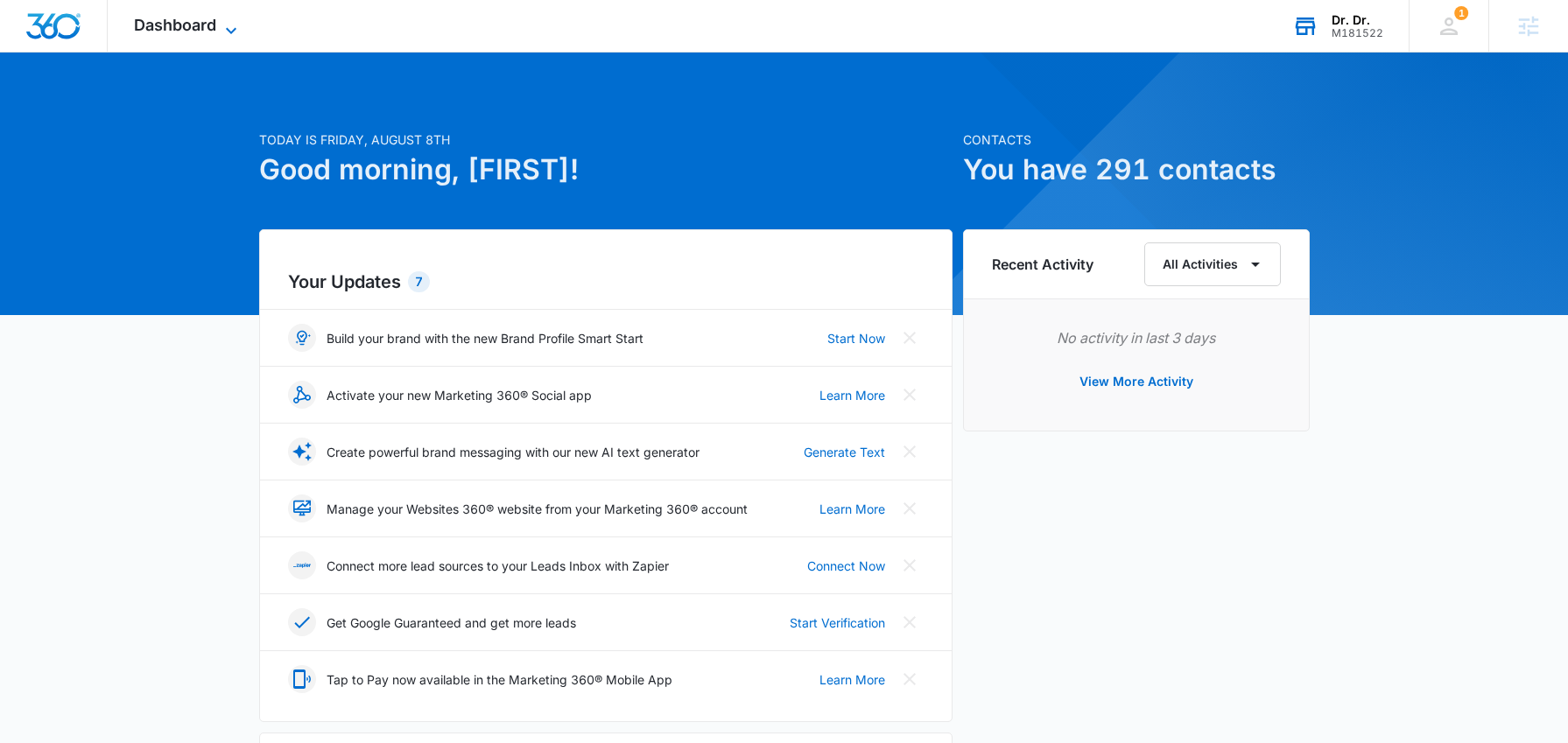 click on "Dashboard" at bounding box center [175, 25] 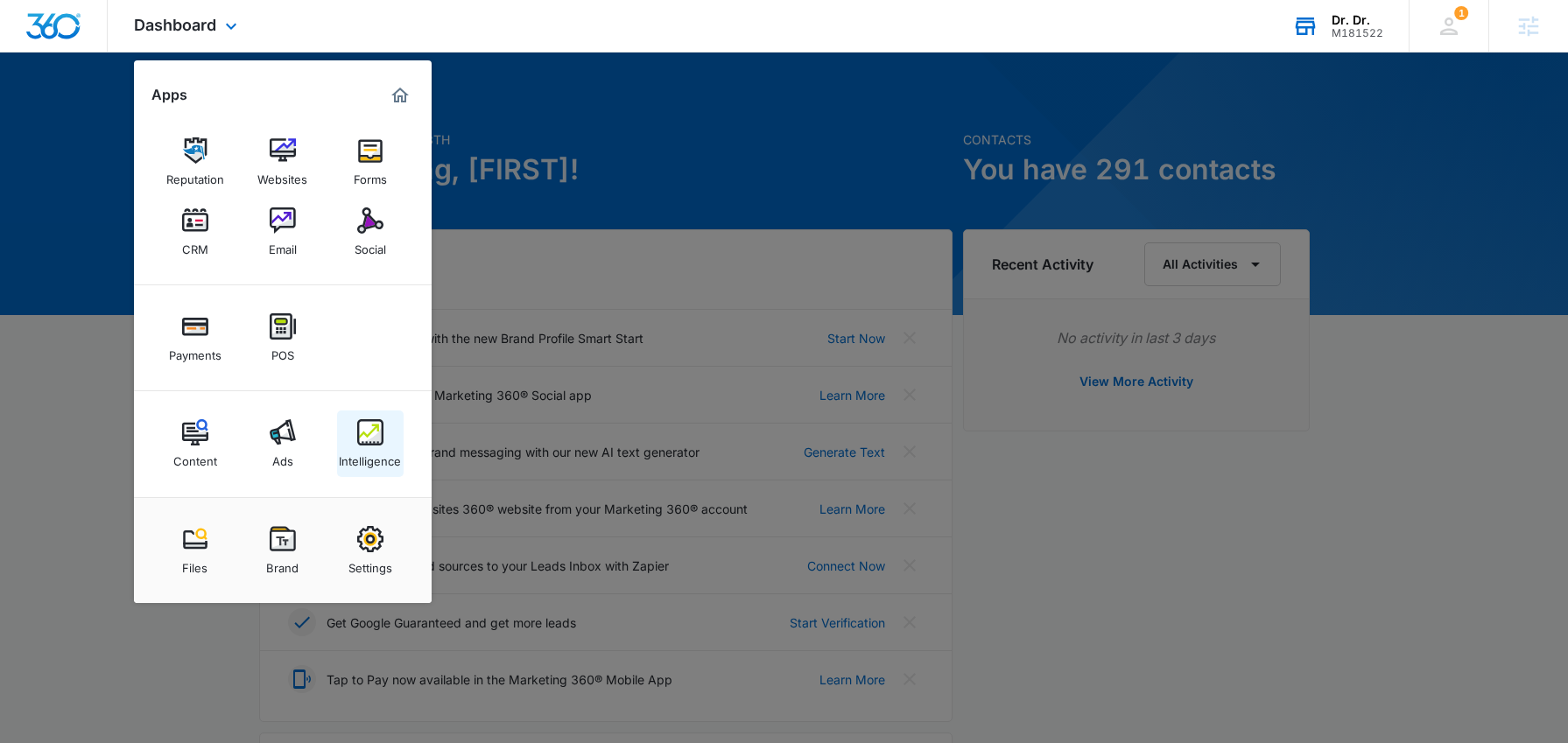 click on "Intelligence" at bounding box center [369, 457] 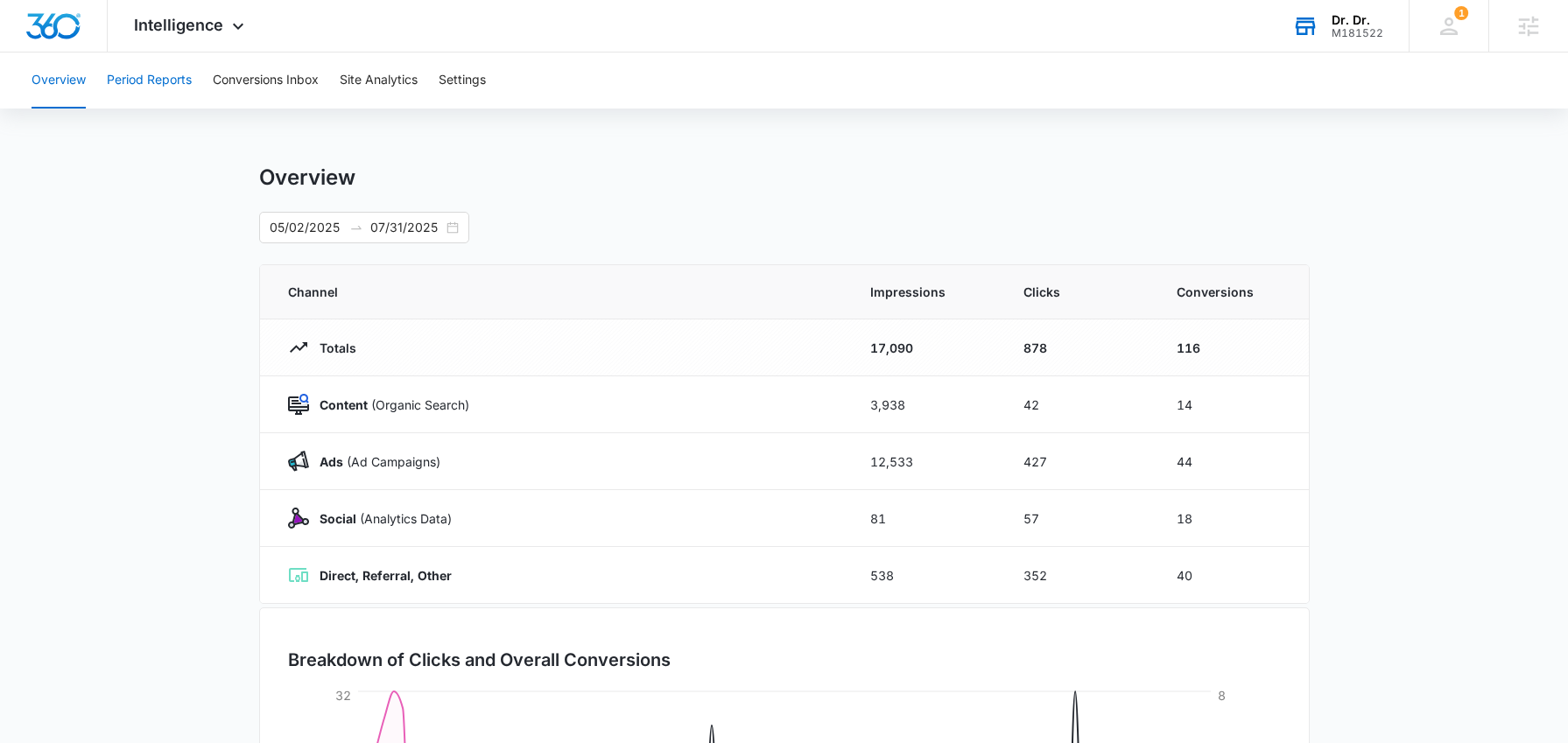 click on "Period Reports" at bounding box center (149, 81) 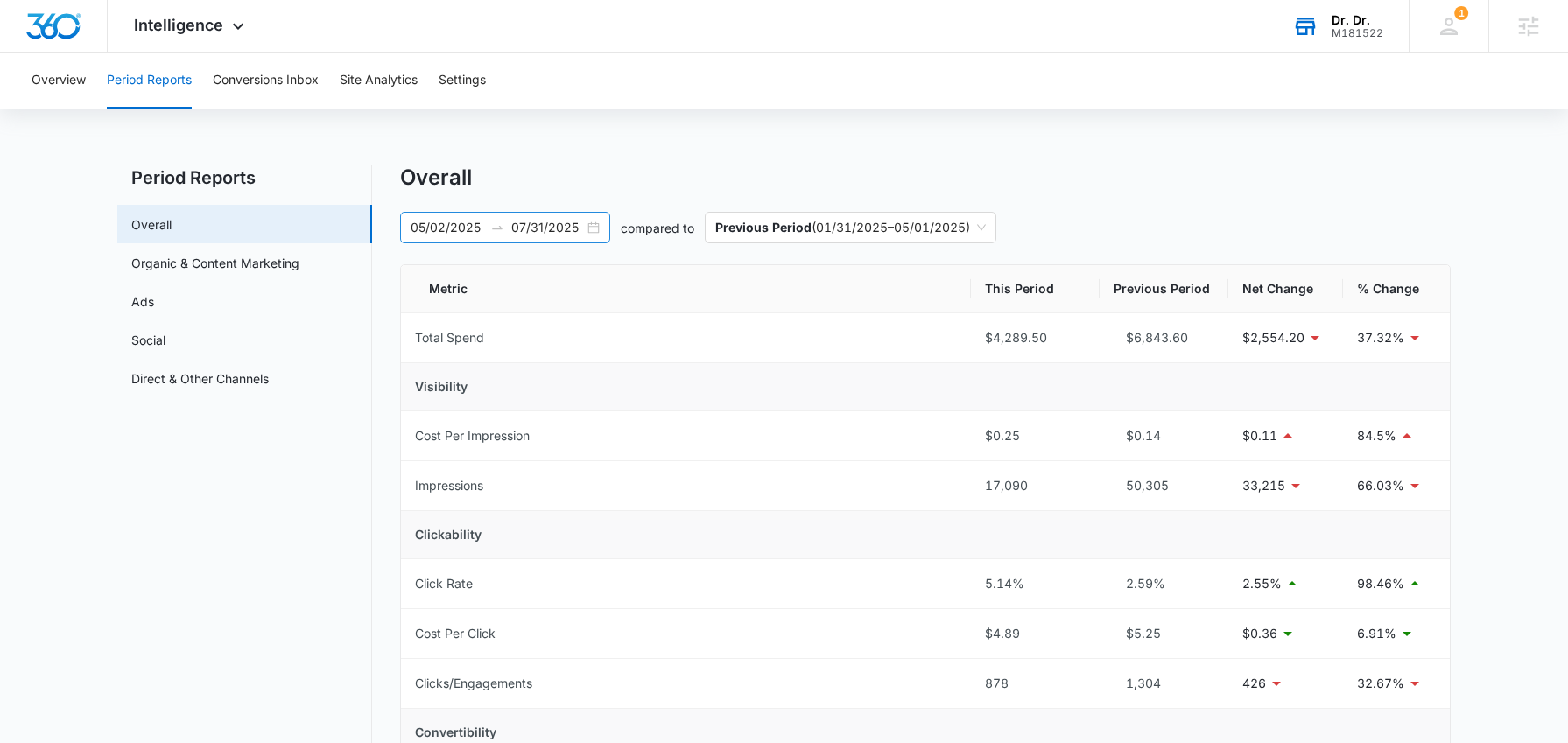click on "05/02/2025 07/31/2025" at bounding box center (505, 228) 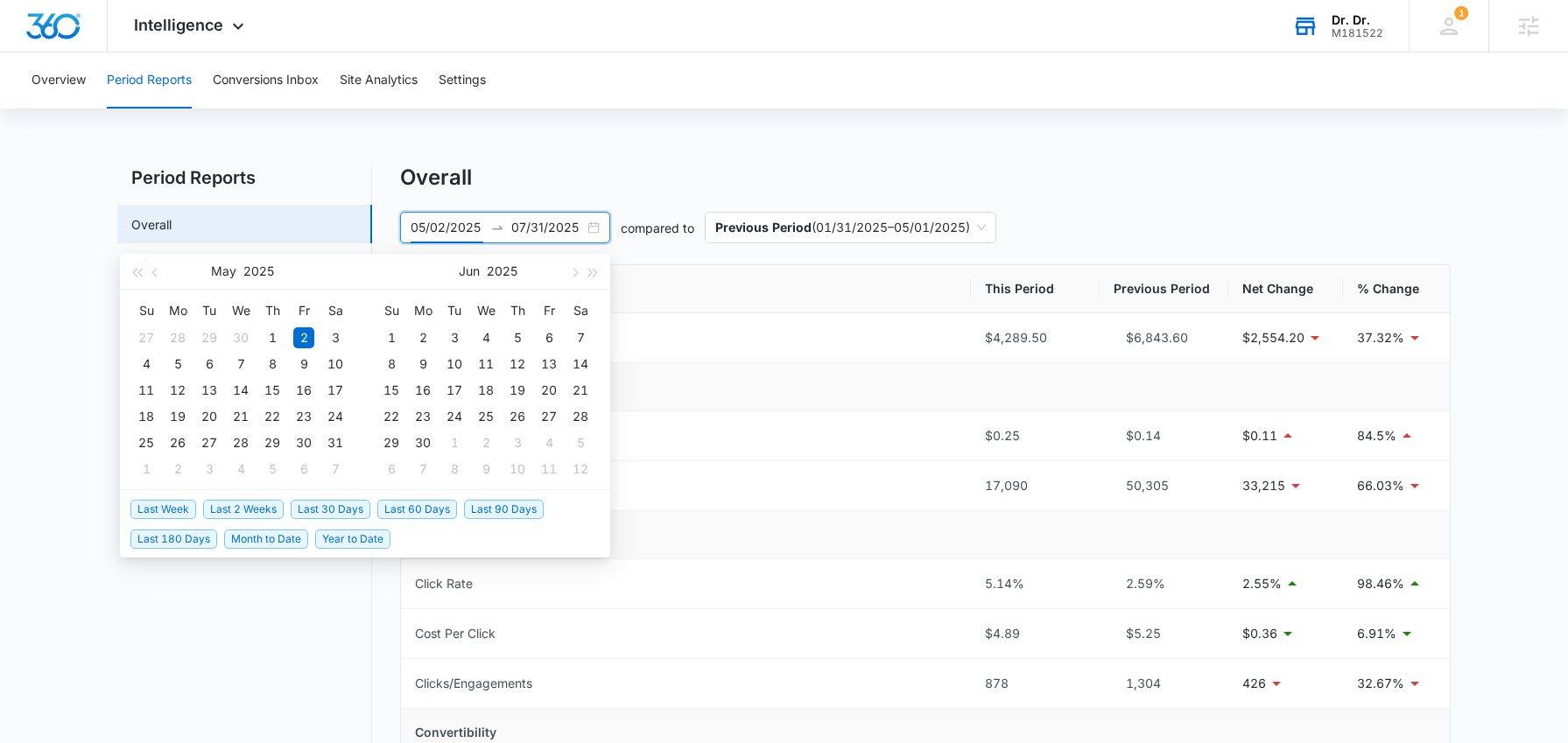 click on "Last  Week" at bounding box center [163, 509] 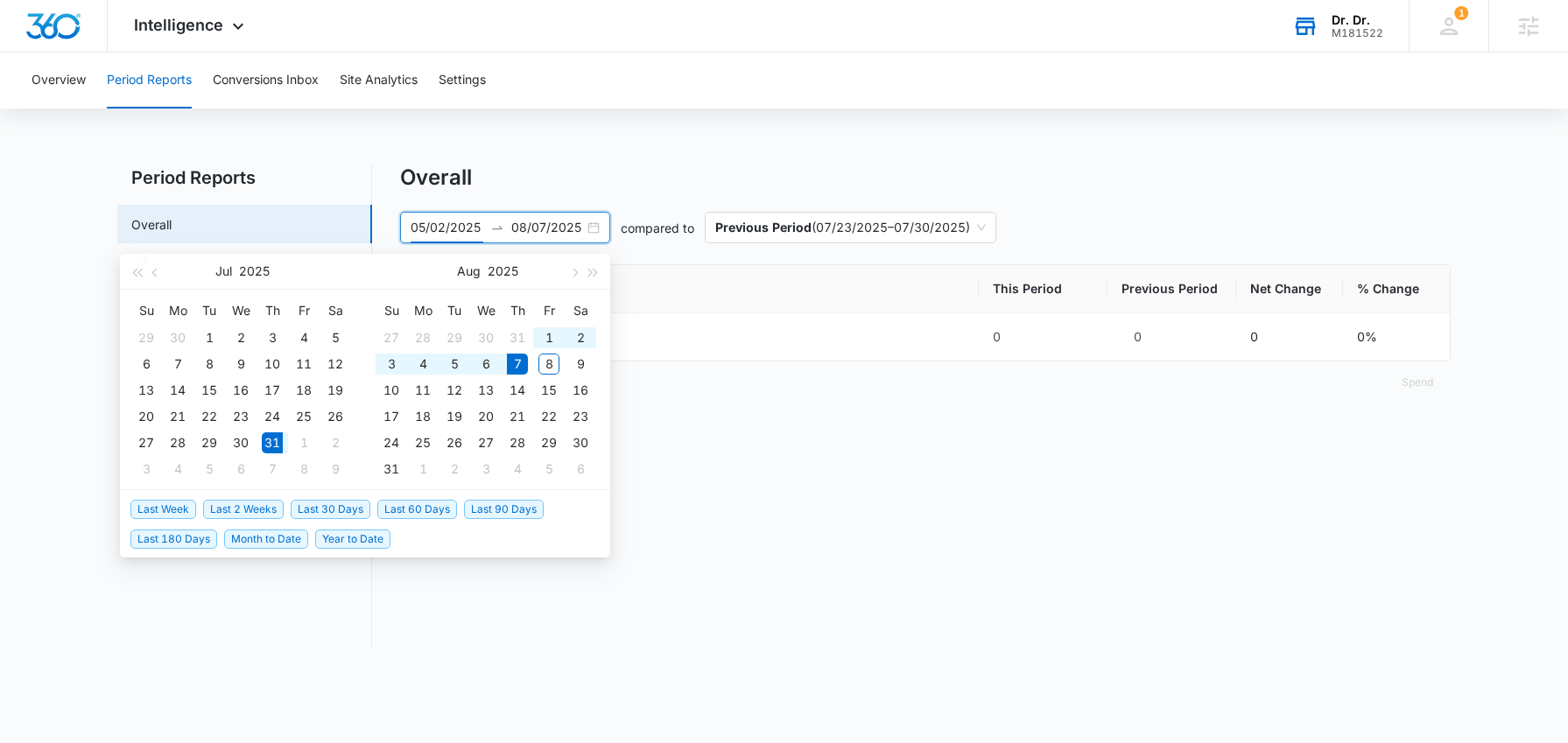 type on "07/31/2025" 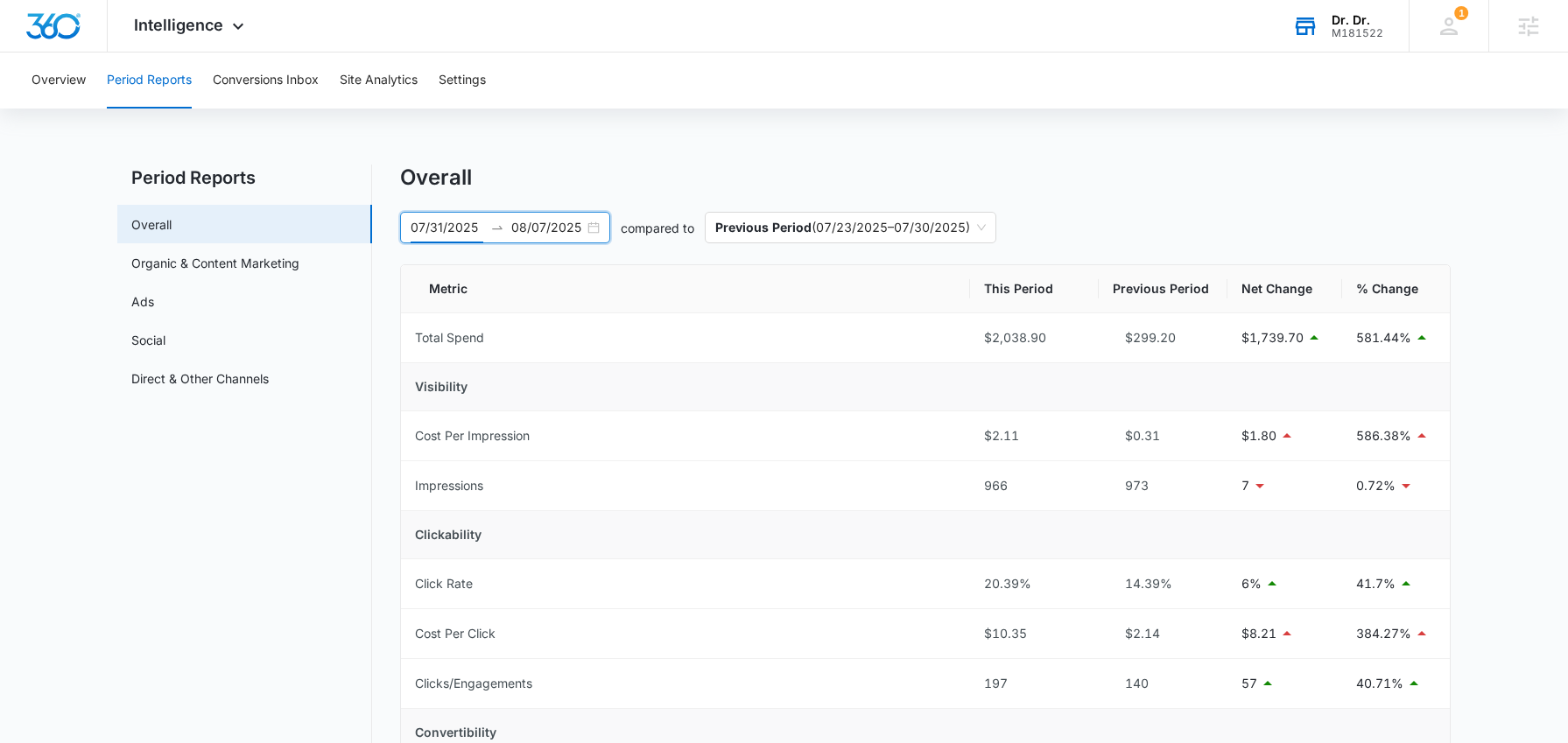 click on "Period Reports Overall Organic & Content Marketing Ads Social Direct & Other Channels" at bounding box center [244, 838] 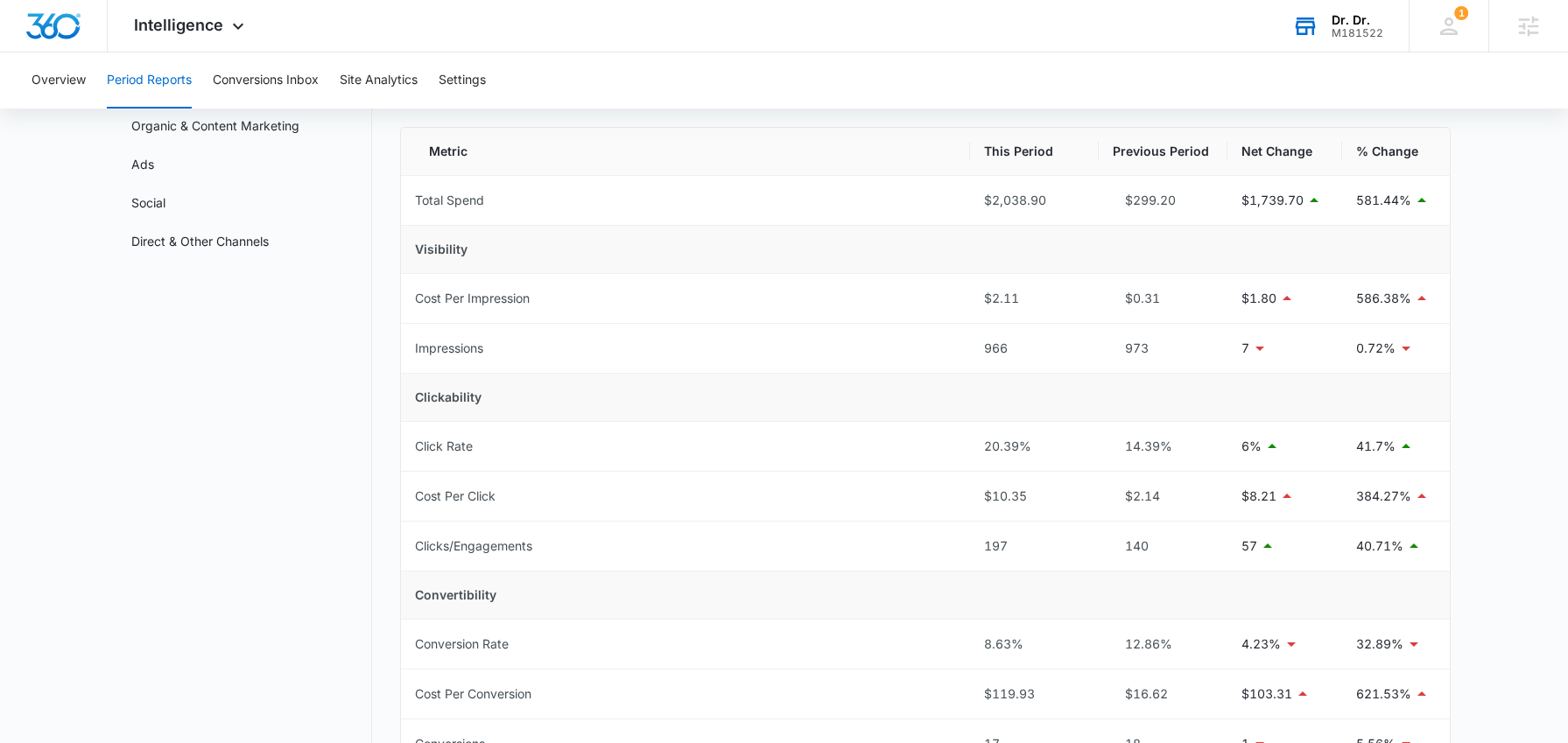 scroll, scrollTop: 0, scrollLeft: 0, axis: both 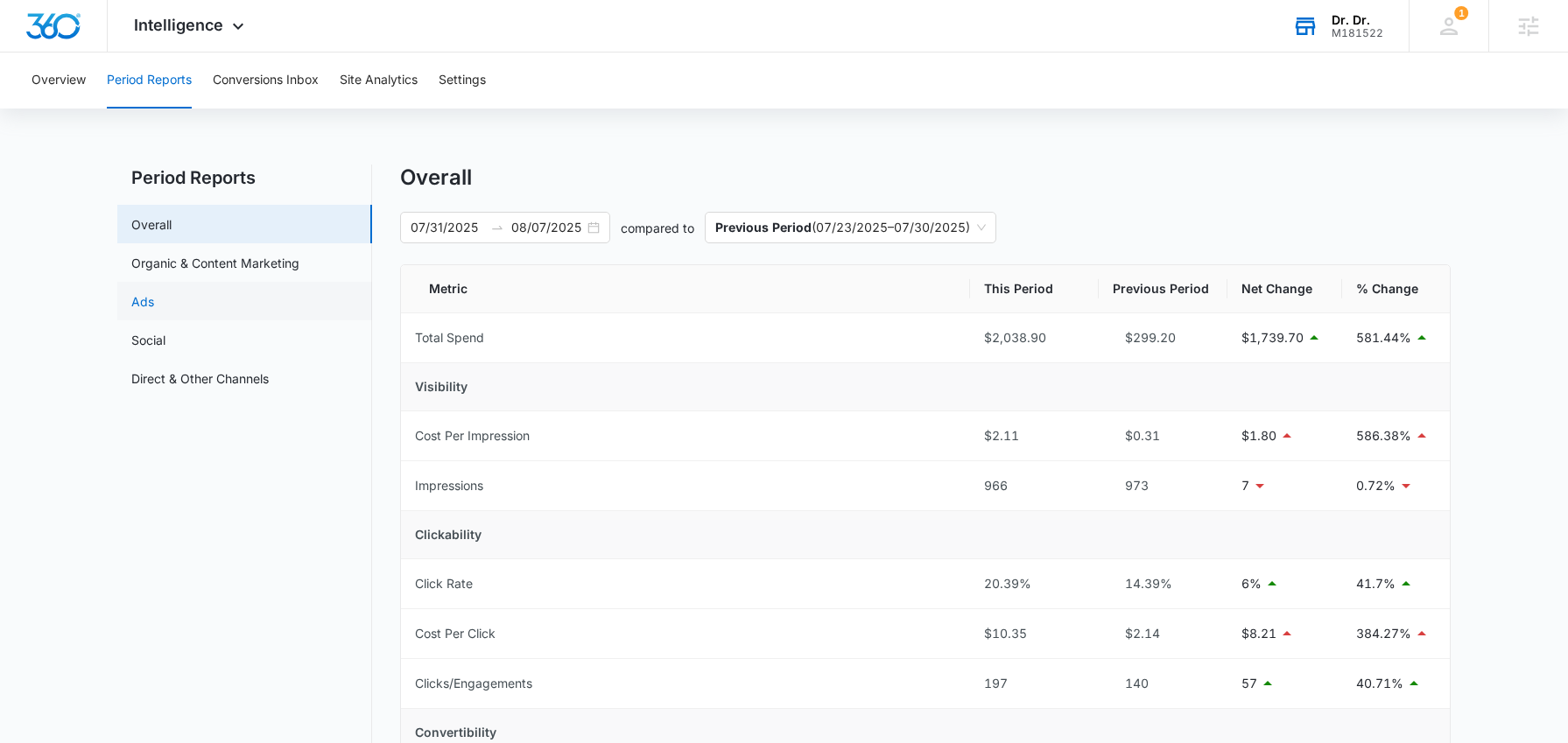 click on "Ads" at bounding box center [143, 301] 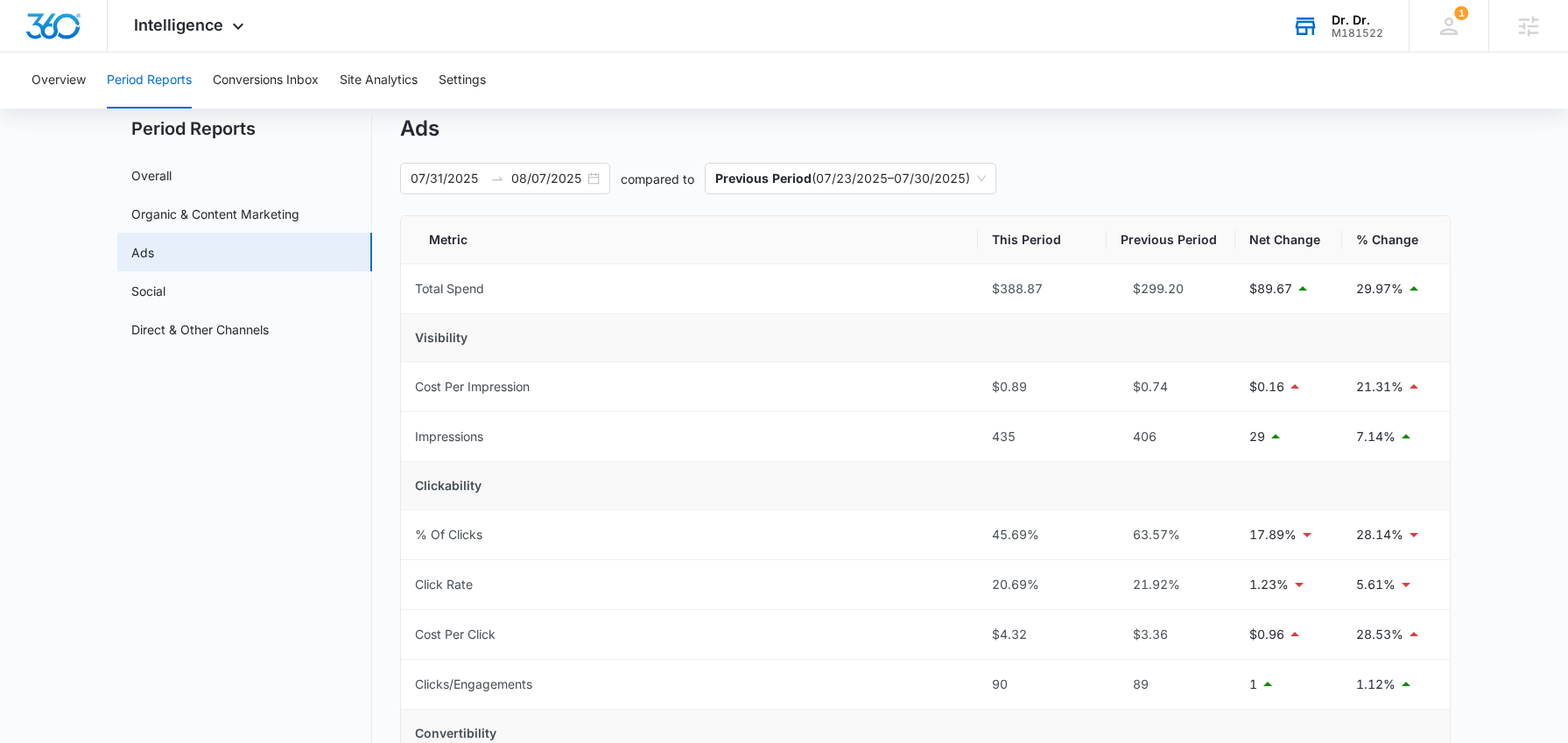 scroll, scrollTop: 26, scrollLeft: 0, axis: vertical 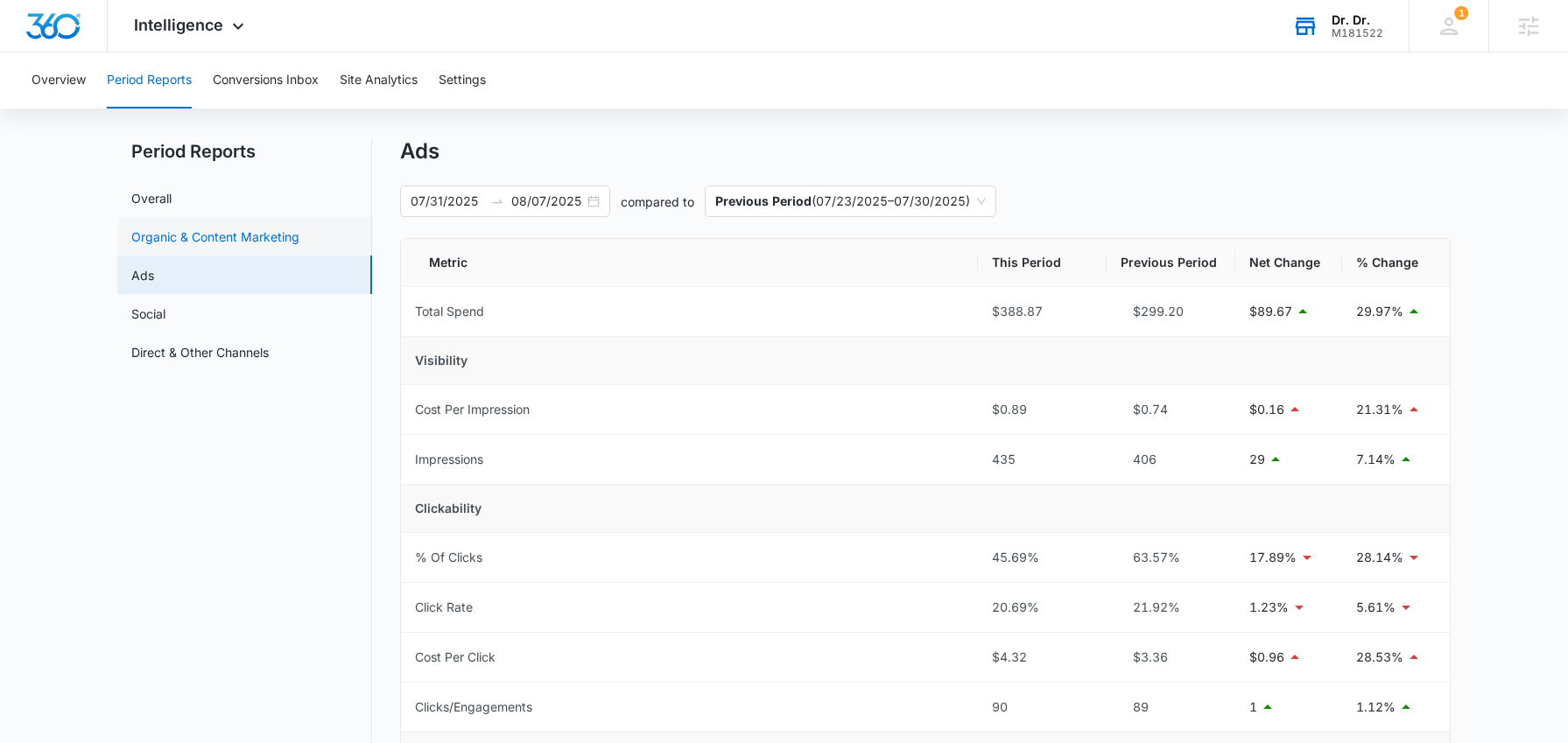 click on "Organic & Content Marketing" at bounding box center [215, 236] 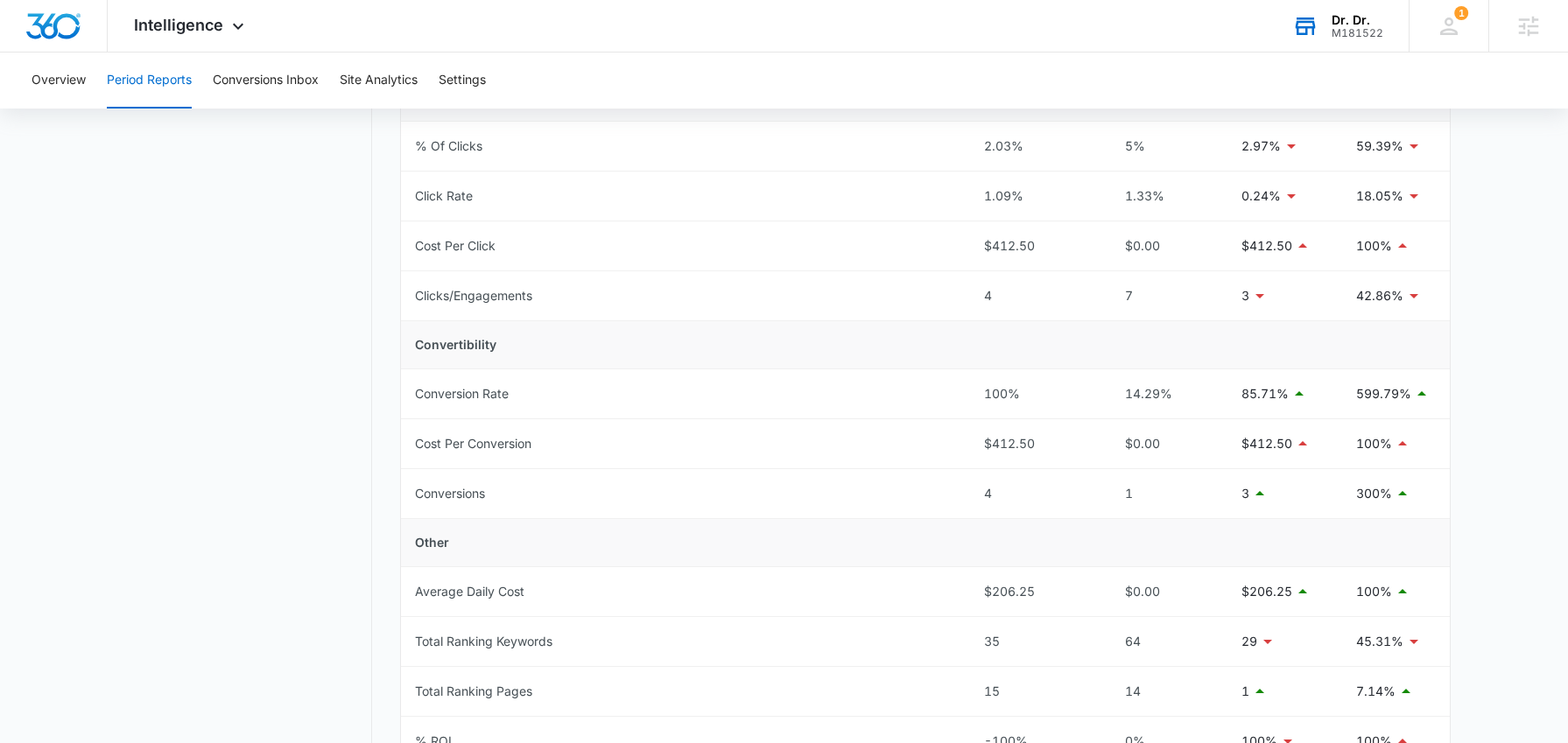 scroll, scrollTop: 643, scrollLeft: 0, axis: vertical 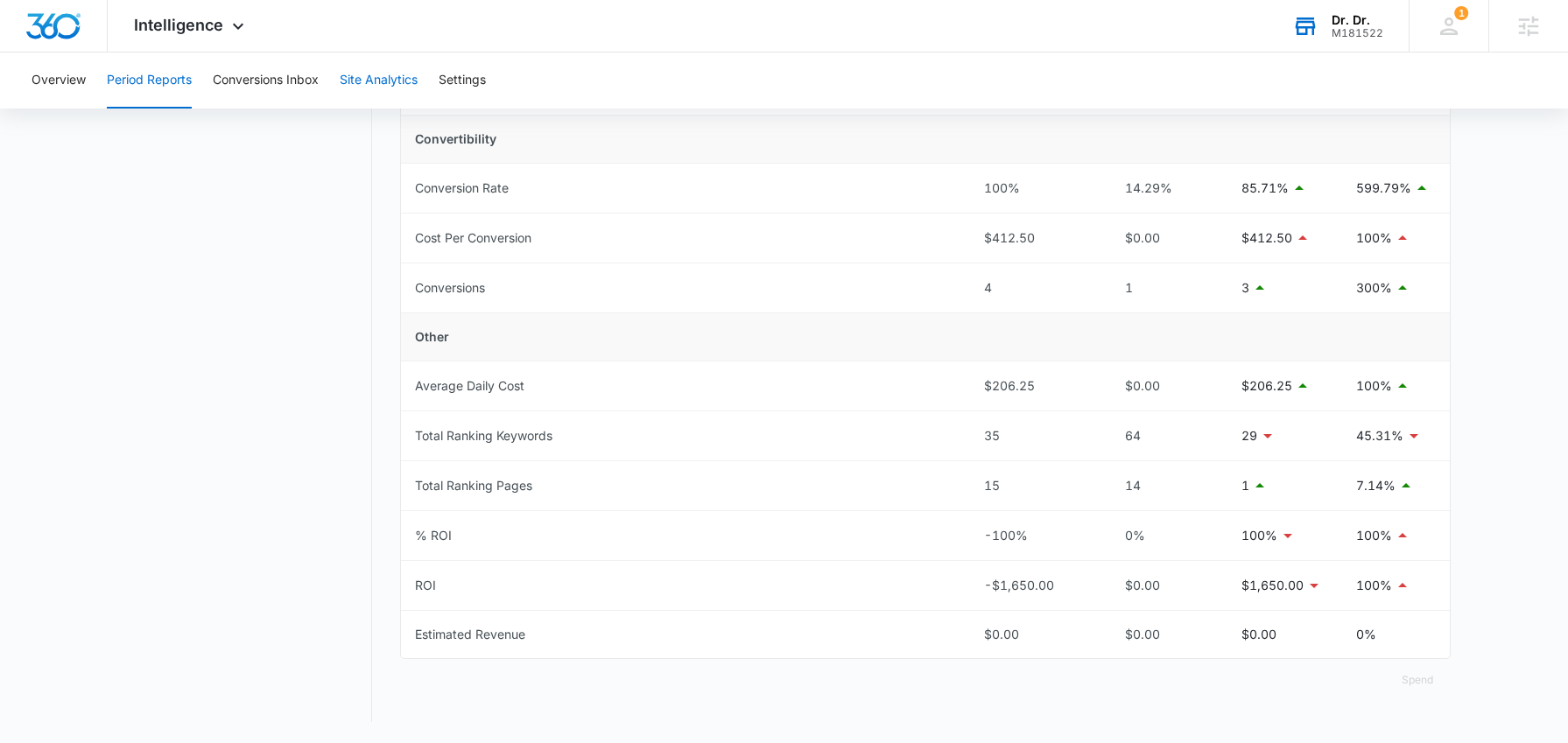 click on "Site Analytics" at bounding box center (378, 81) 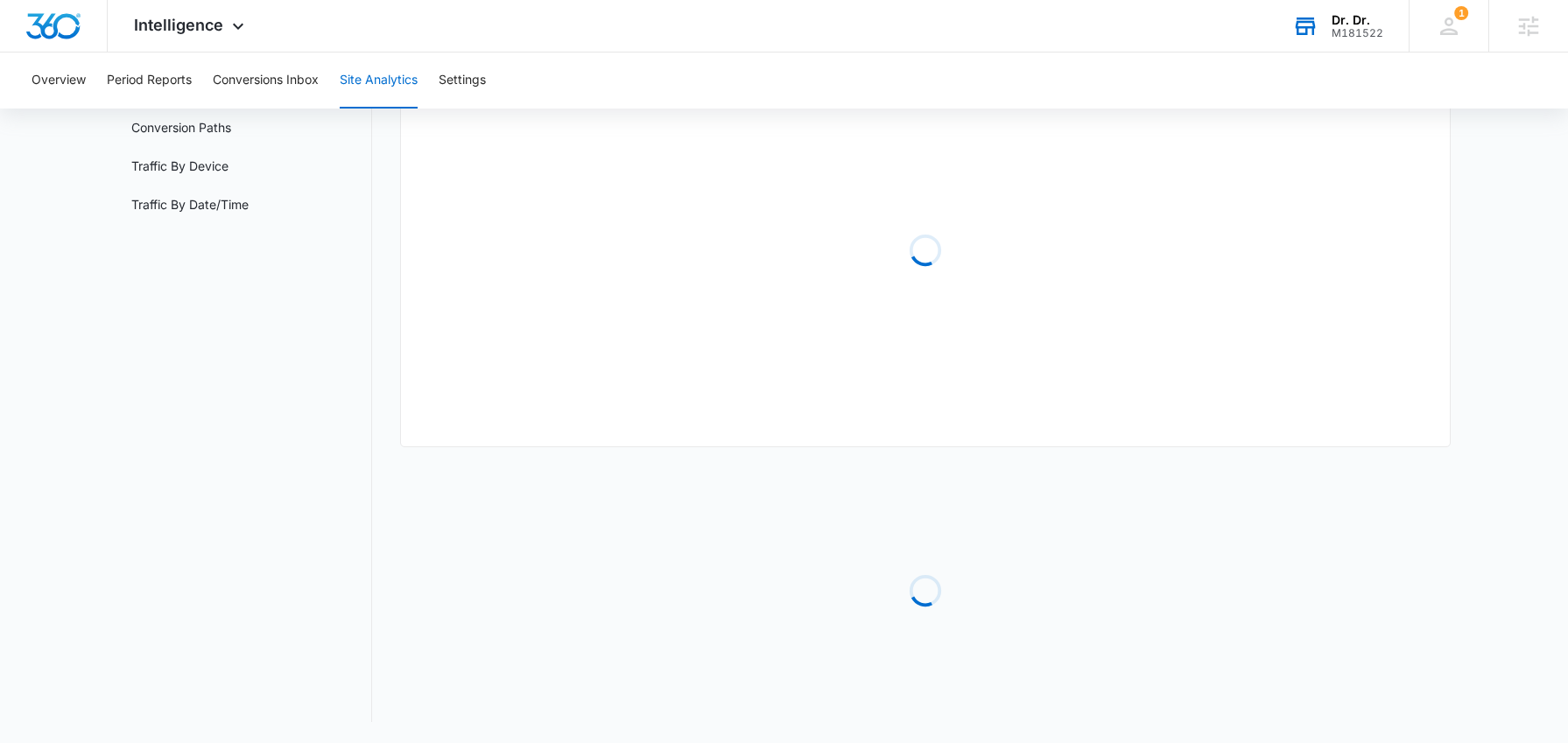 scroll, scrollTop: 0, scrollLeft: 0, axis: both 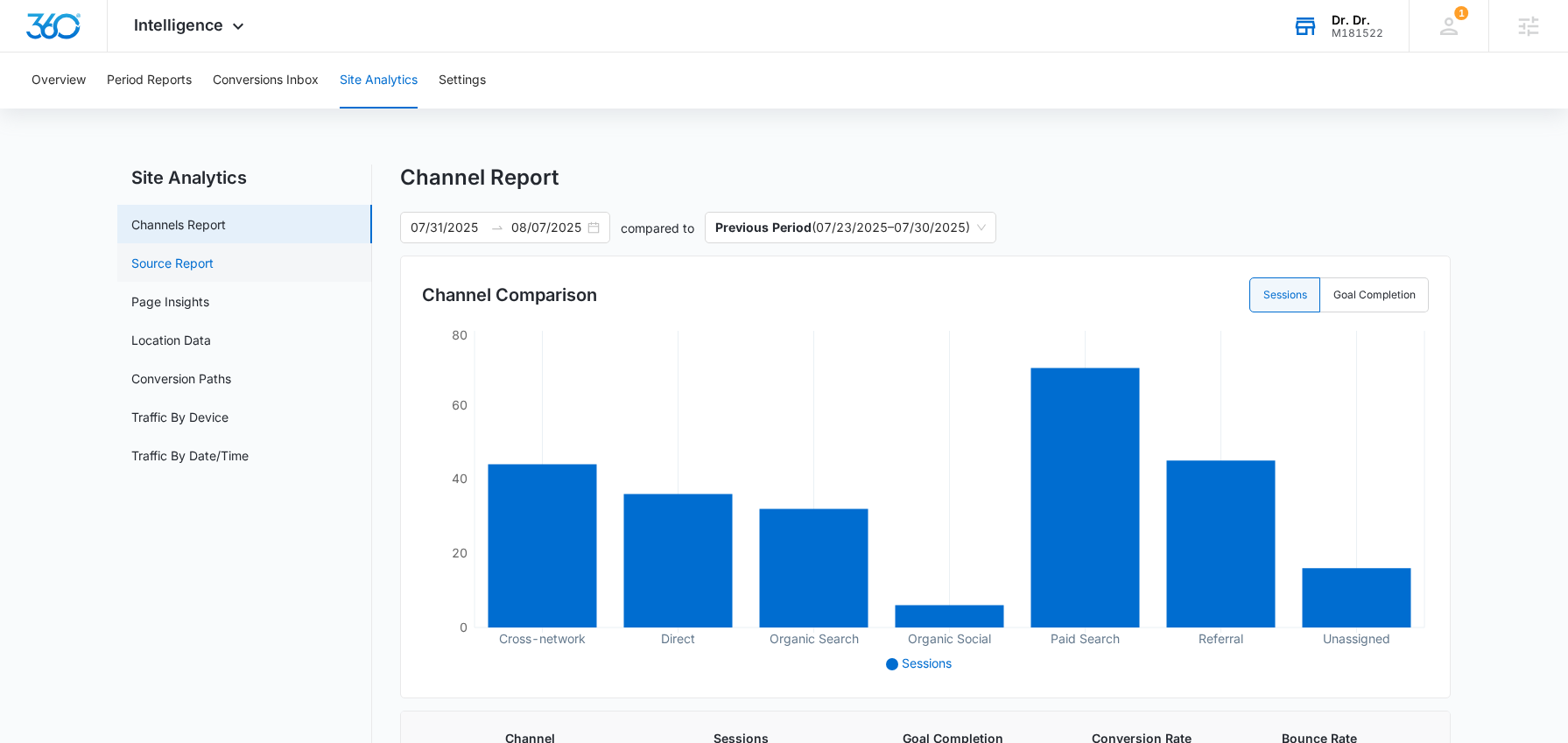 click on "Source Report" at bounding box center [172, 263] 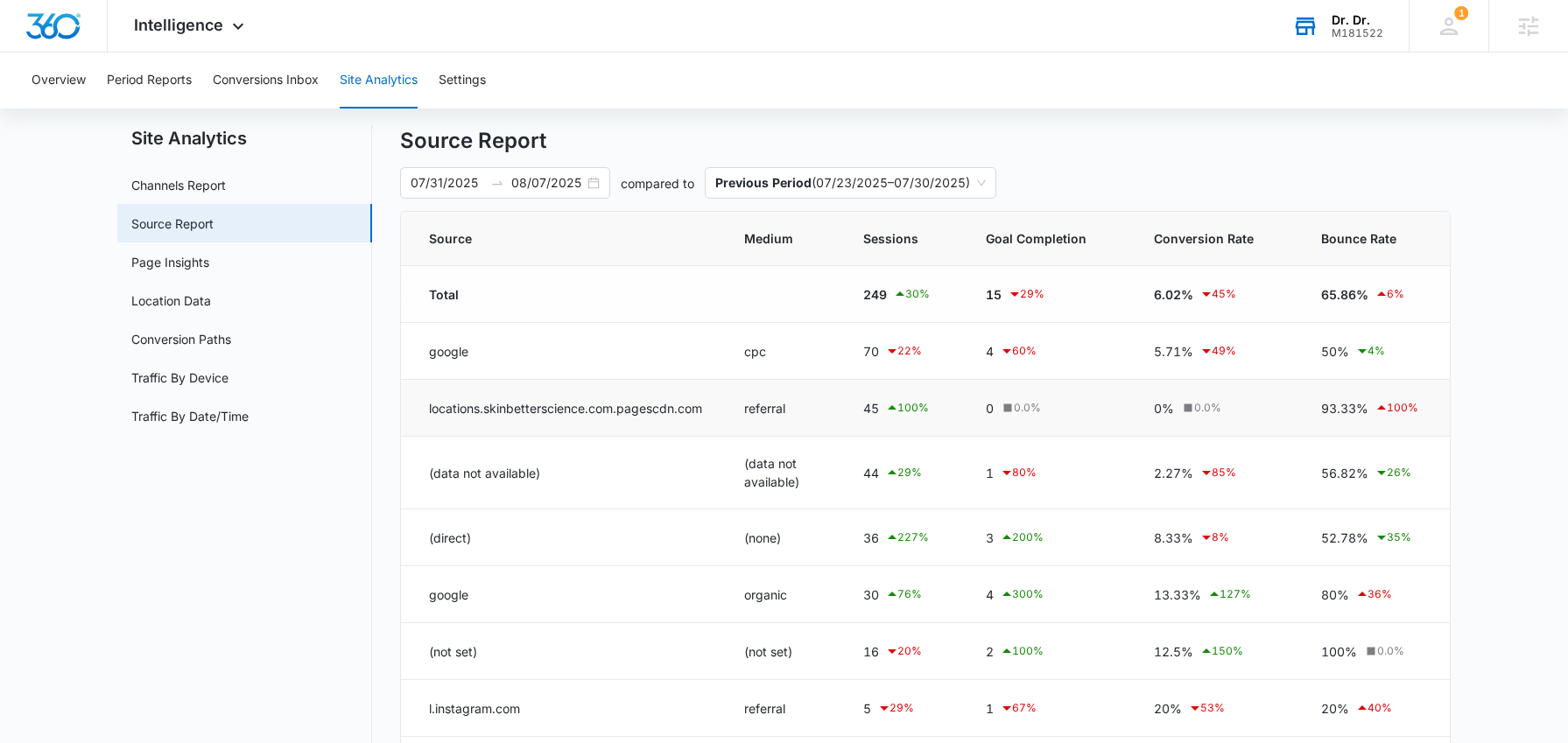 scroll, scrollTop: 45, scrollLeft: 0, axis: vertical 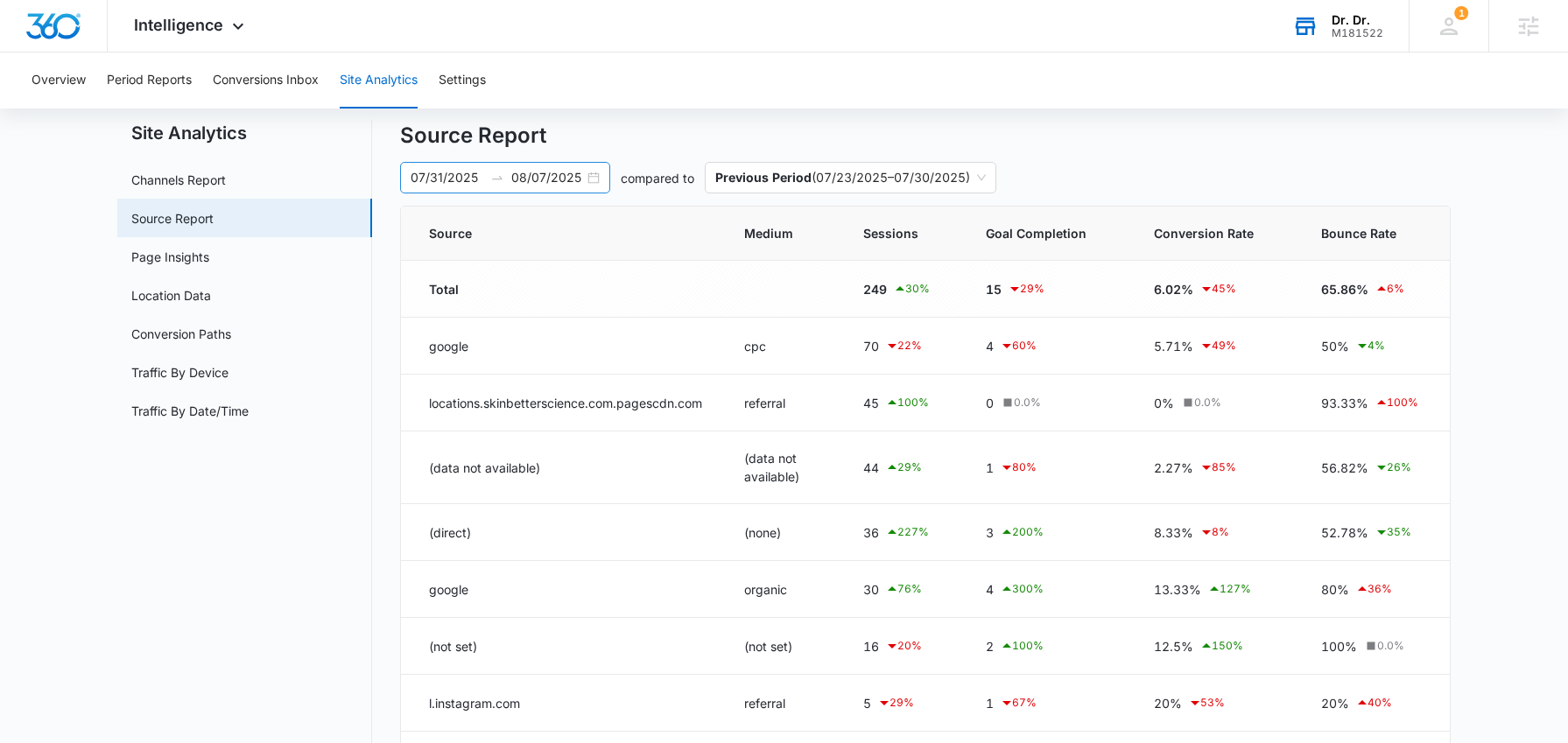 click on "07/31/2025 08/07/2025" at bounding box center [505, 178] 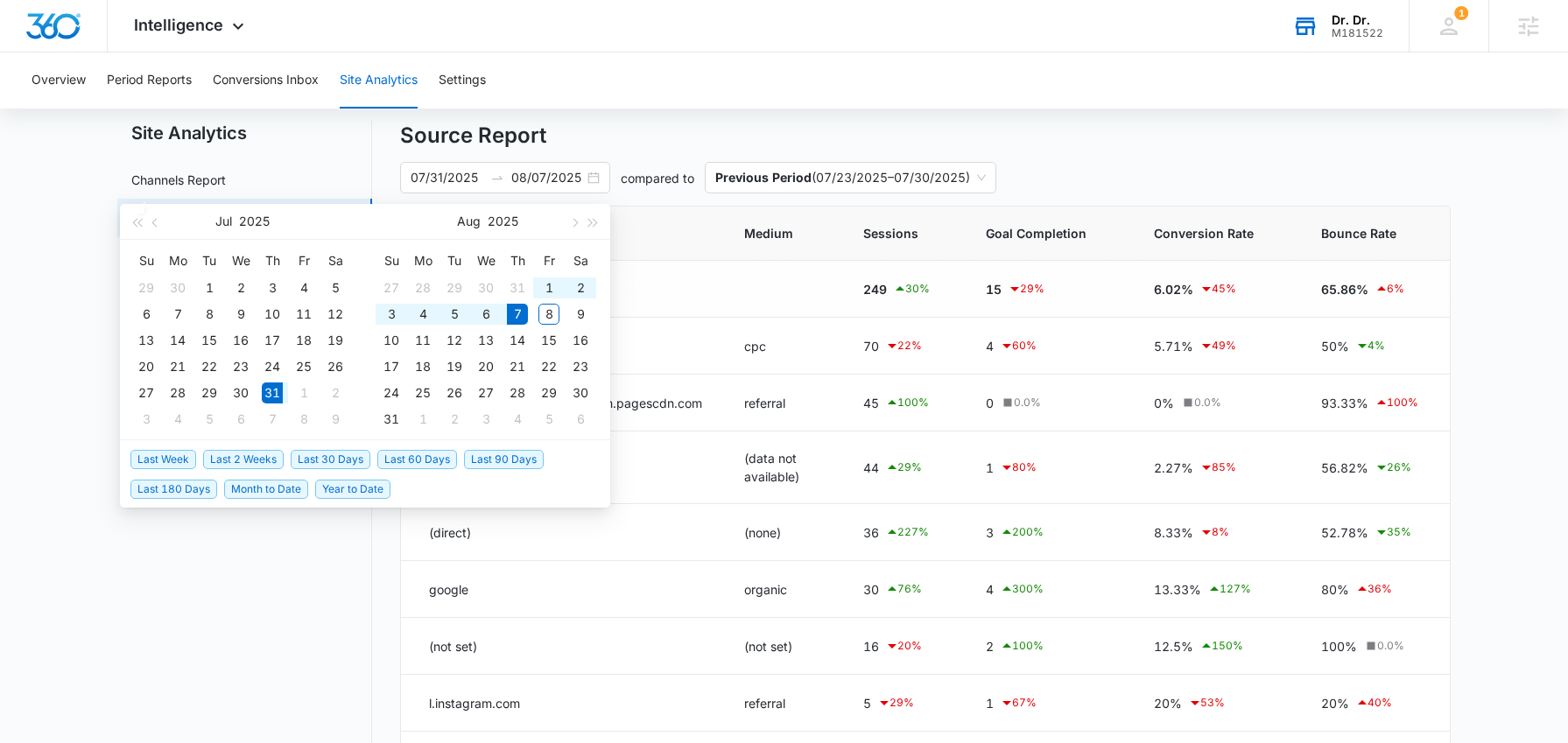 click on "Source Report" at bounding box center (925, 136) 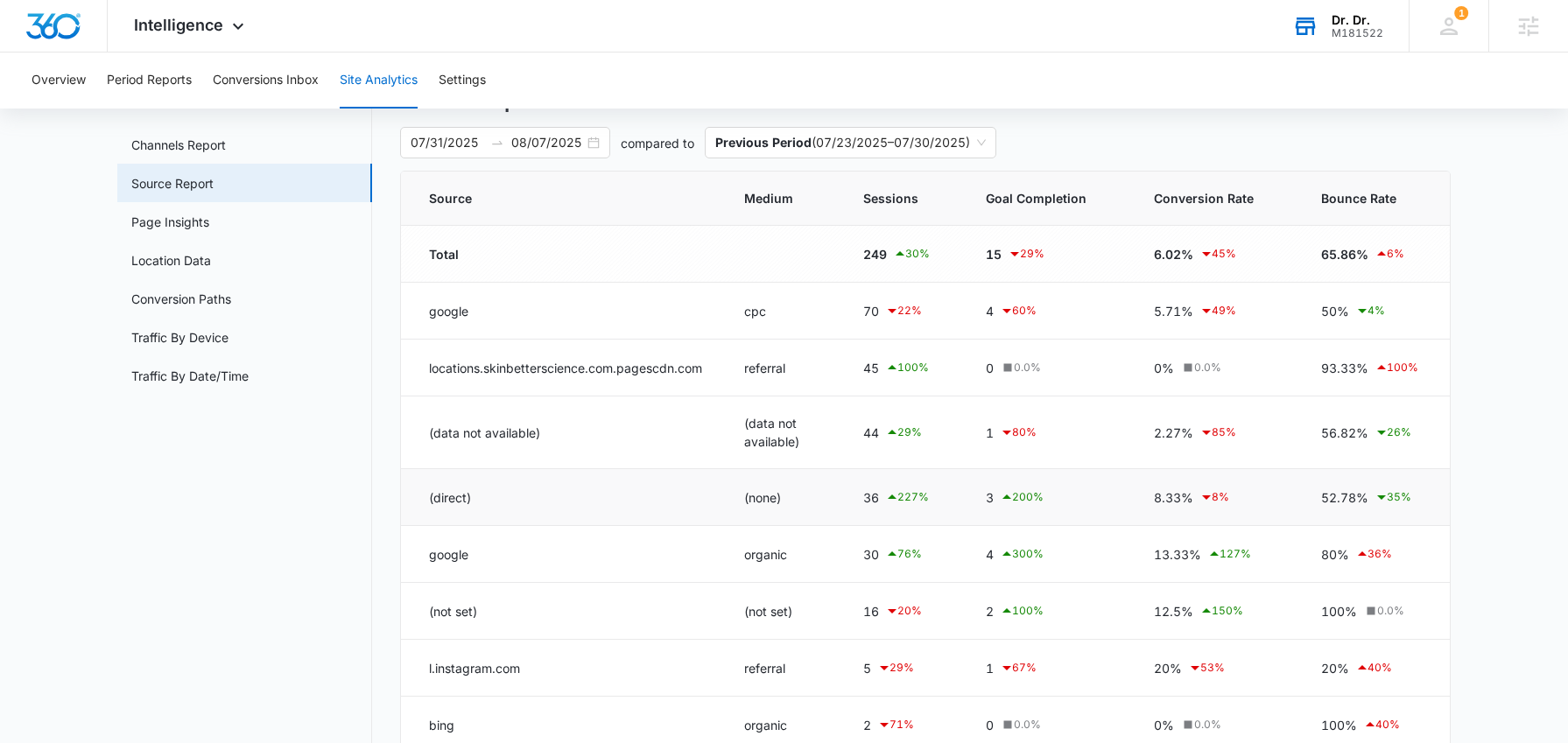 scroll, scrollTop: 0, scrollLeft: 0, axis: both 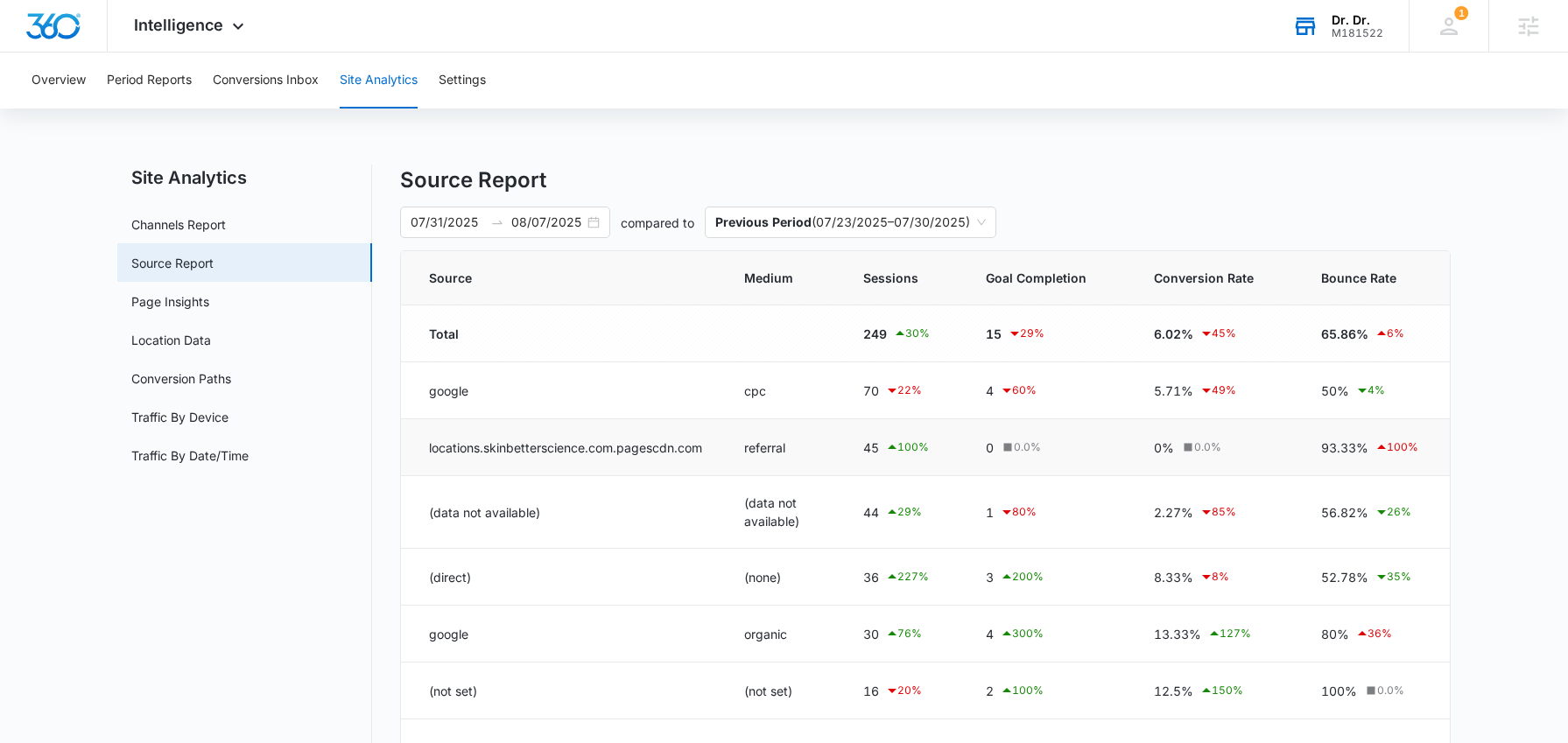 drag, startPoint x: 1311, startPoint y: 458, endPoint x: 1375, endPoint y: 458, distance: 64 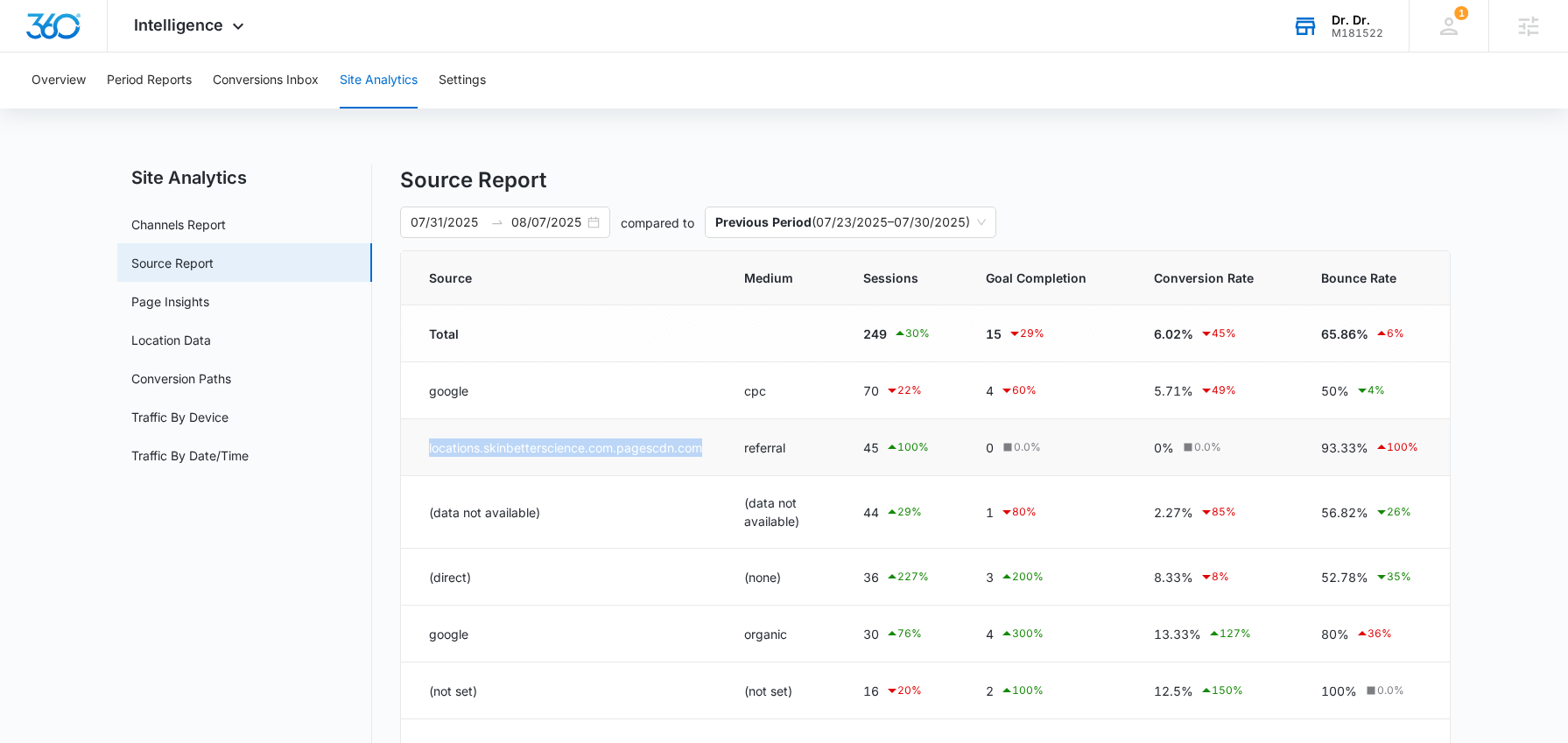 drag, startPoint x: 428, startPoint y: 445, endPoint x: 701, endPoint y: 458, distance: 273.30935 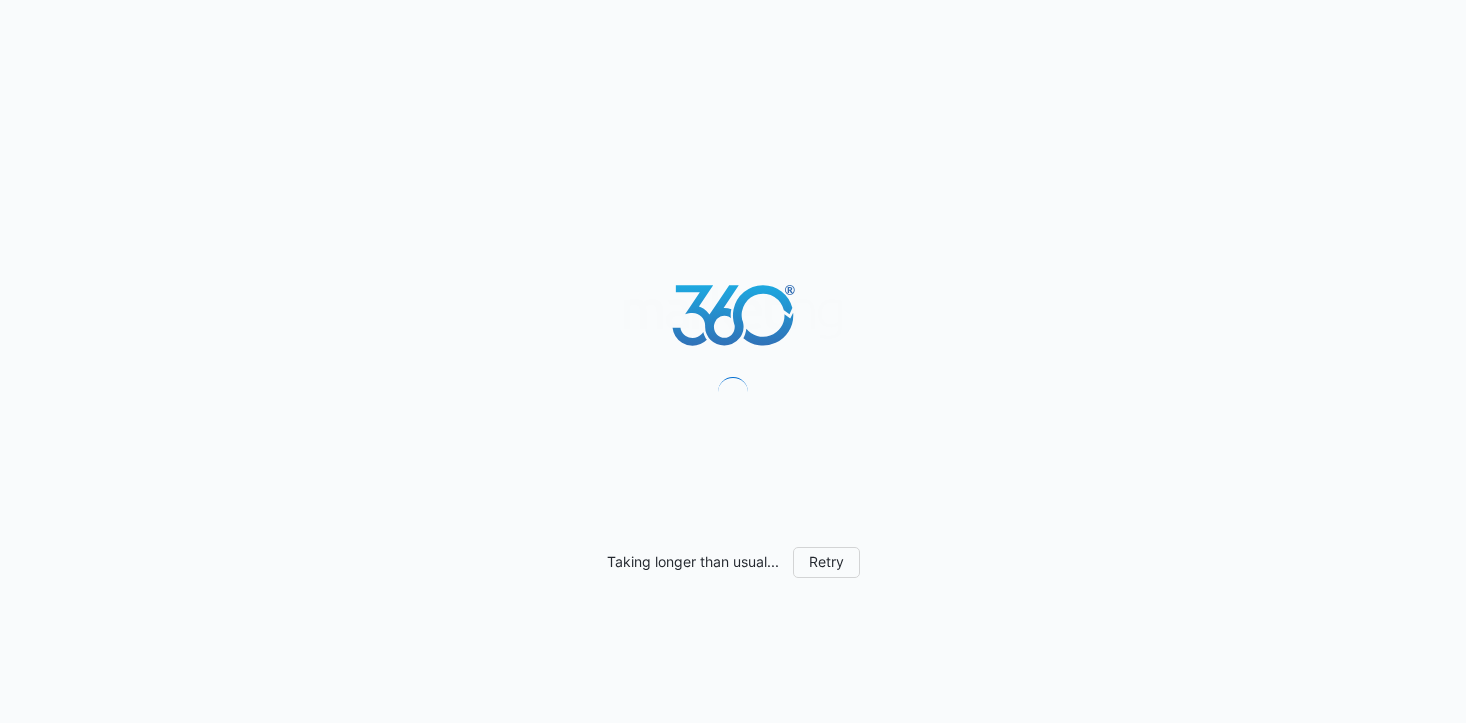 scroll, scrollTop: 0, scrollLeft: 0, axis: both 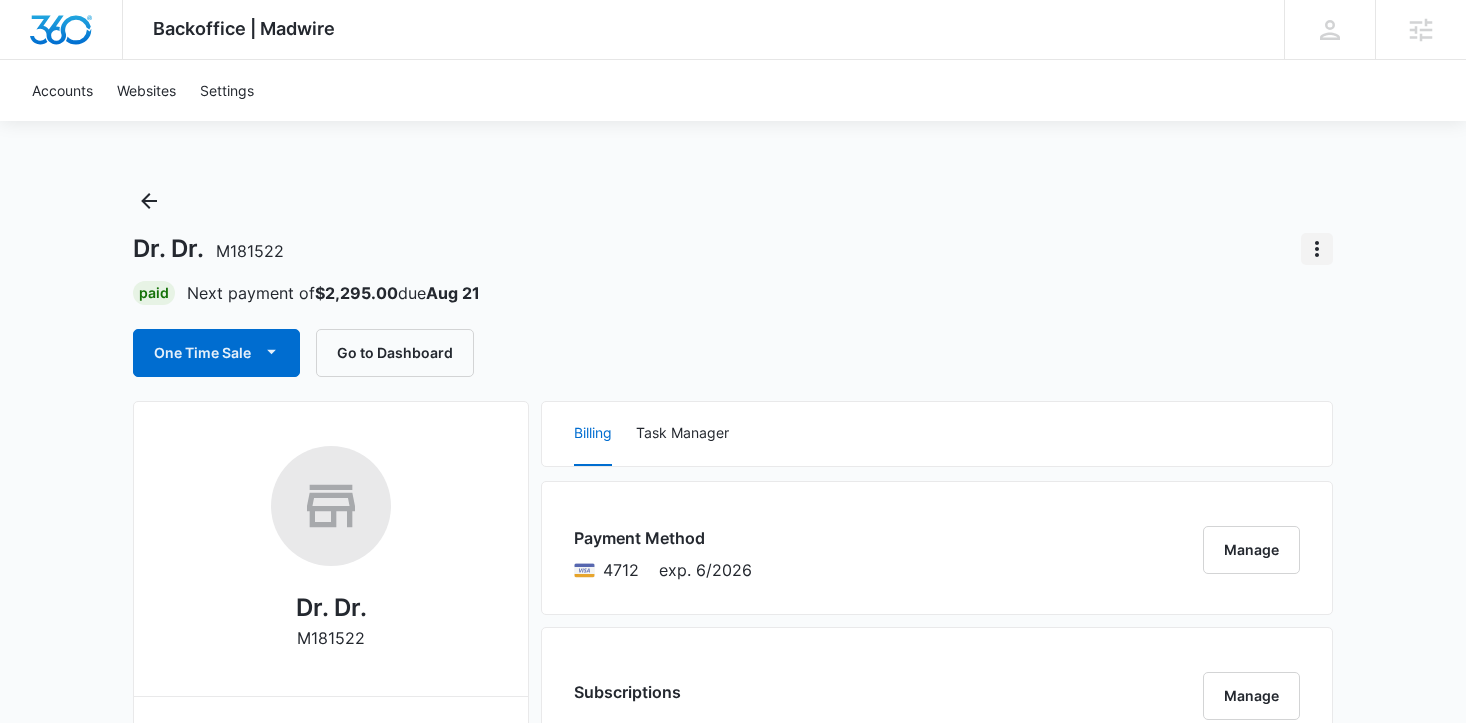 click 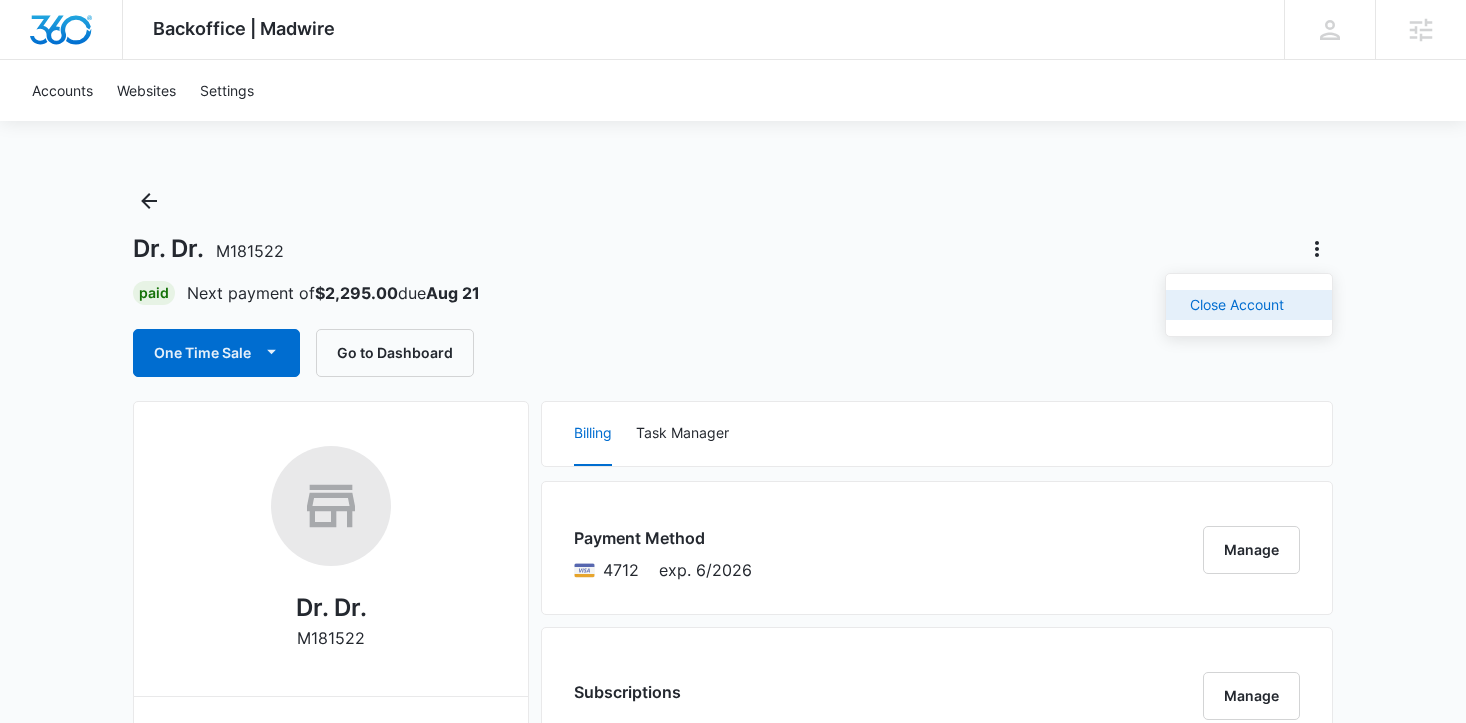 click on "Close Account" at bounding box center (1237, 305) 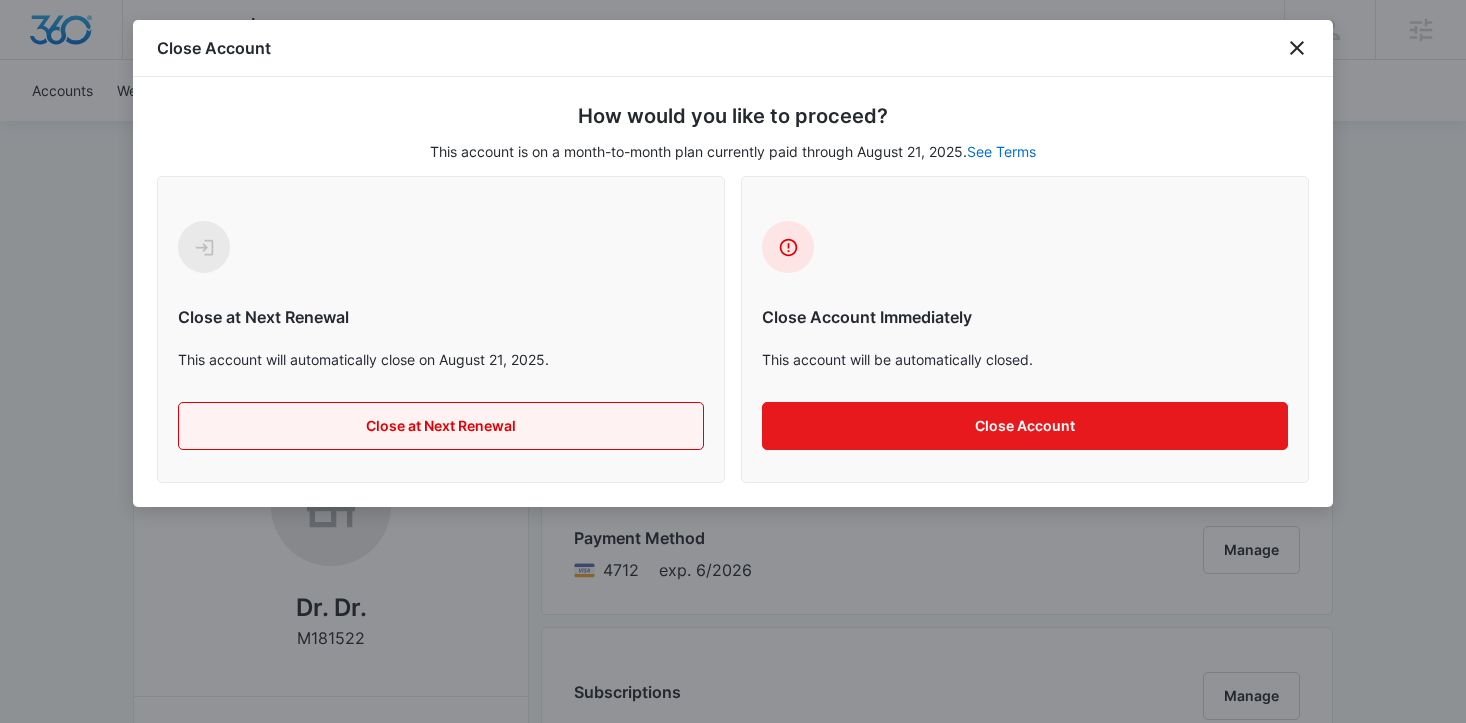 click on "Close at Next Renewal" at bounding box center (441, 426) 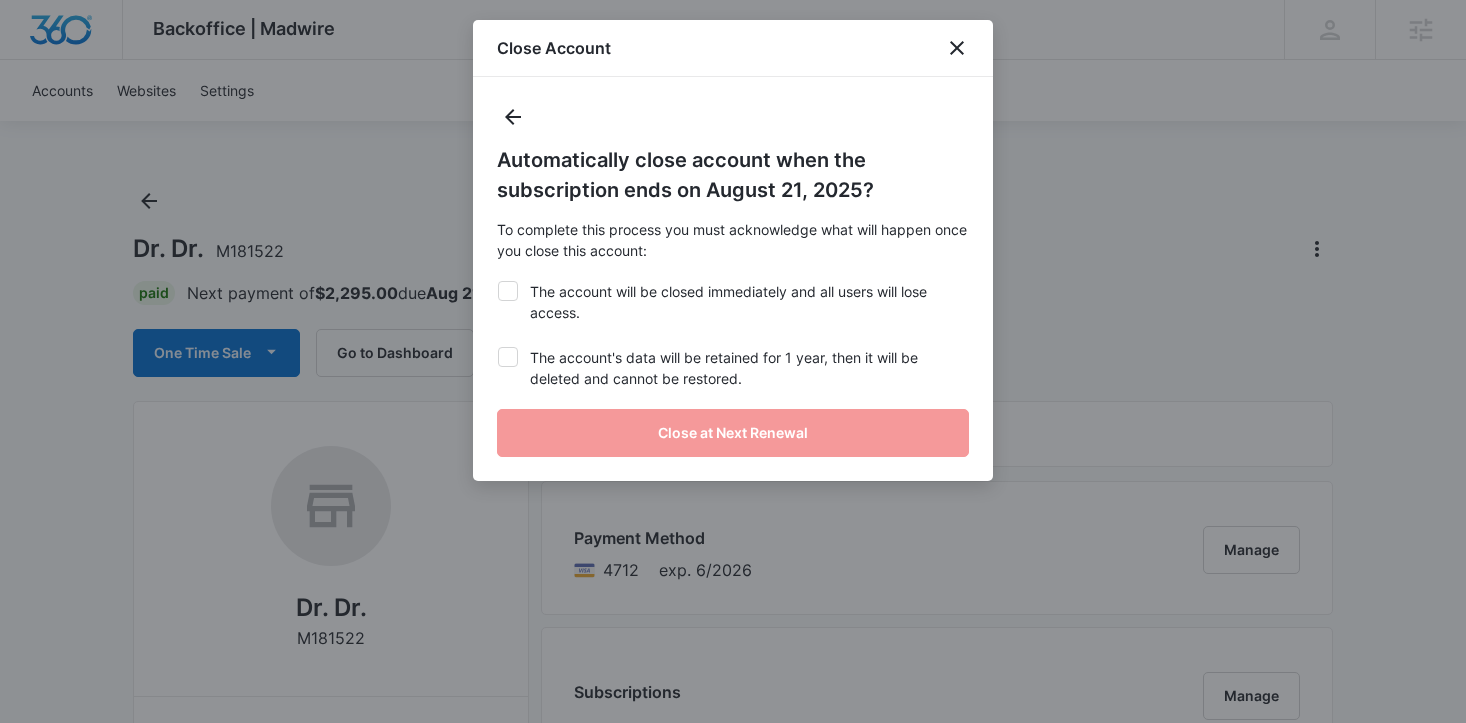 click on "The account will be closed immediately and all users will lose access." at bounding box center (733, 302) 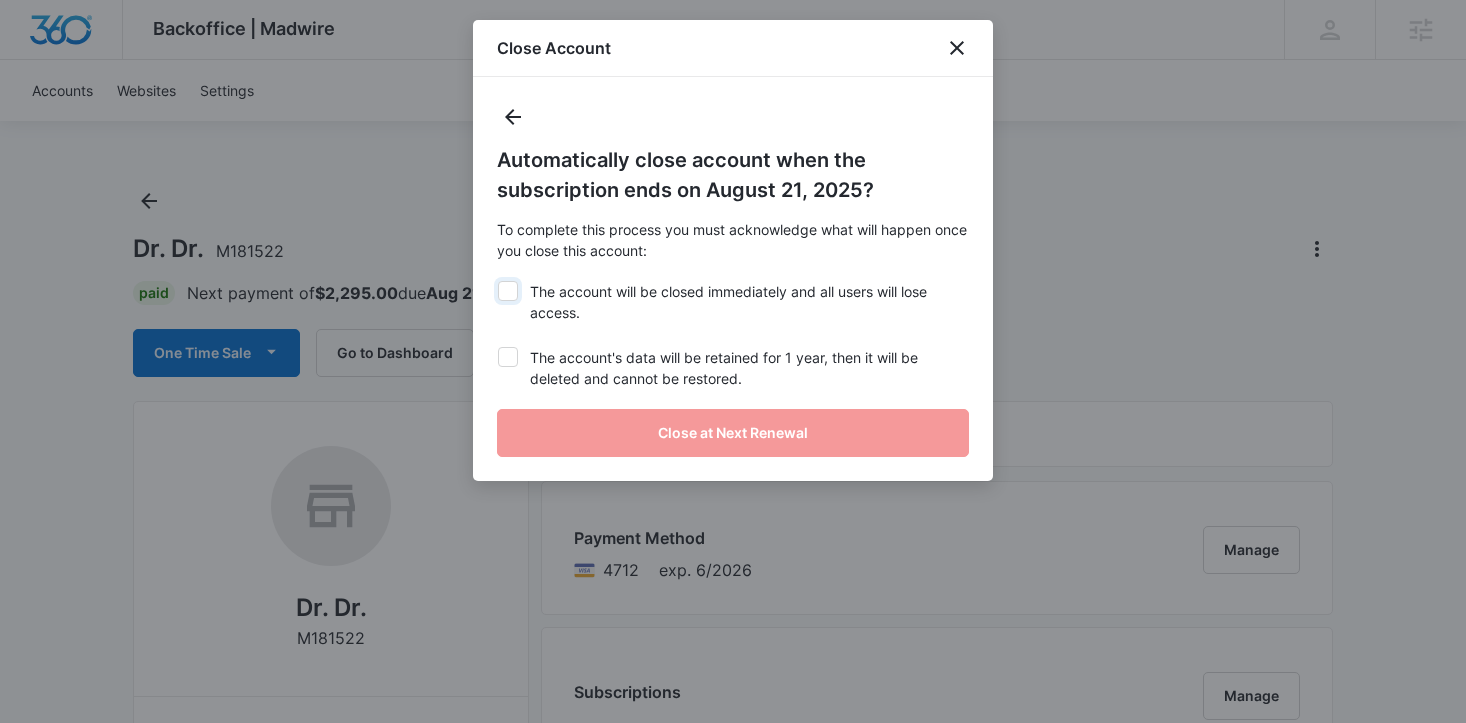 click on "The account will be closed immediately and all users will lose access." at bounding box center [497, 281] 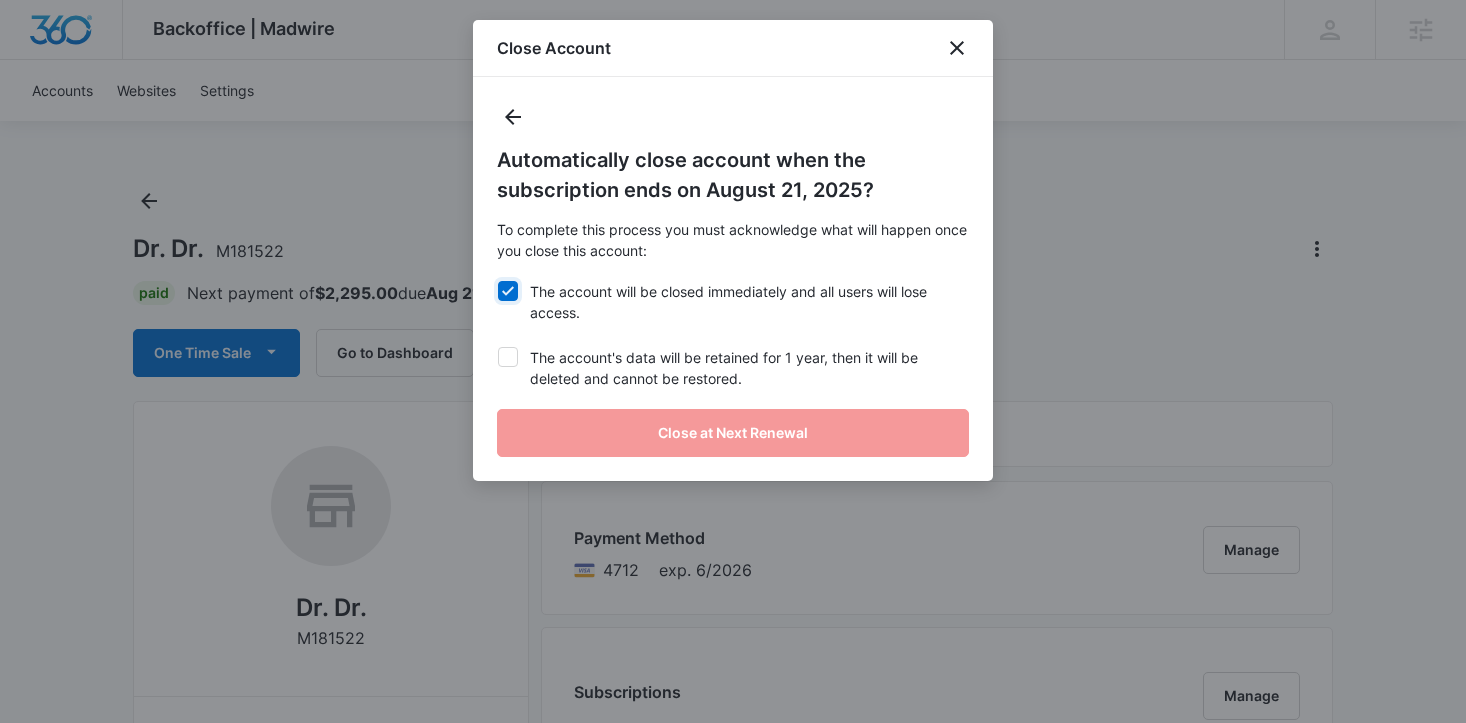 checkbox on "true" 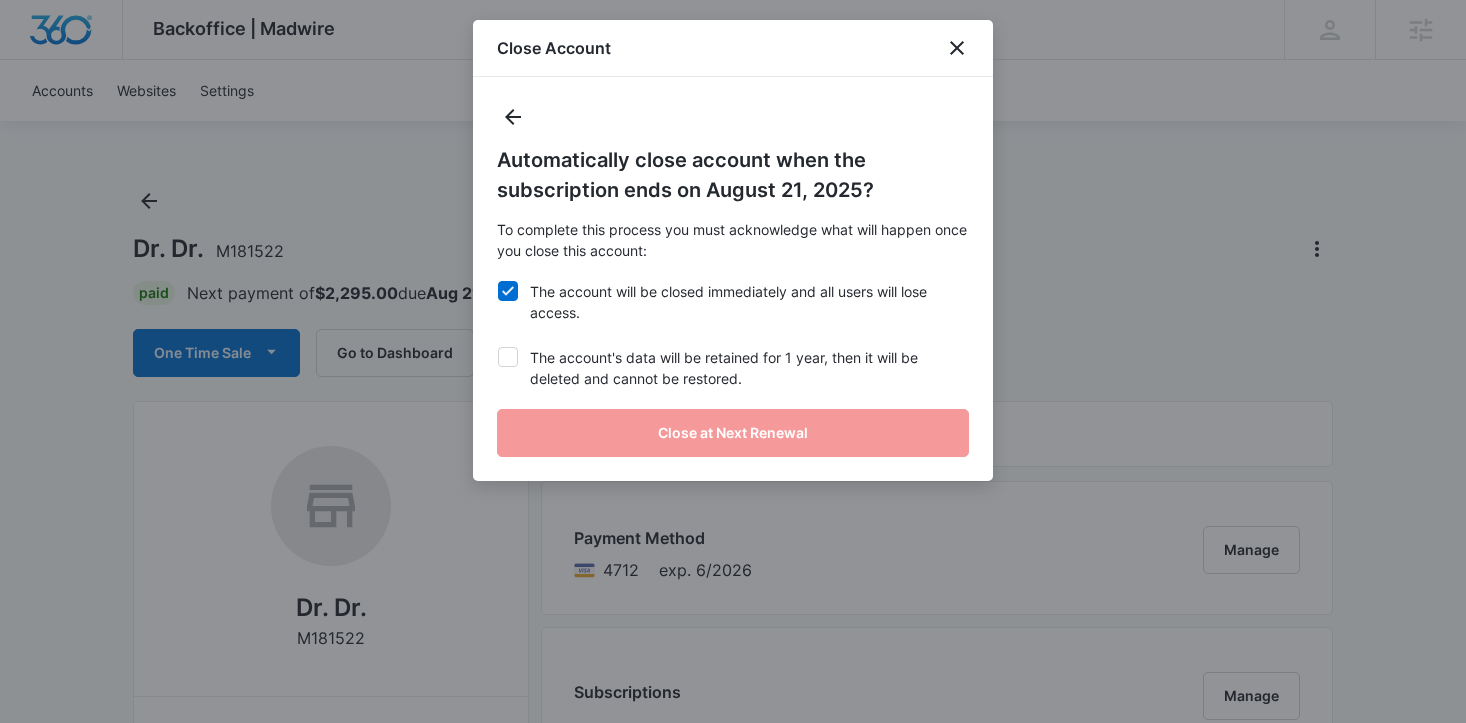 click on "The account's data will be retained for 1 year, then it will be deleted and cannot be restored." at bounding box center [733, 368] 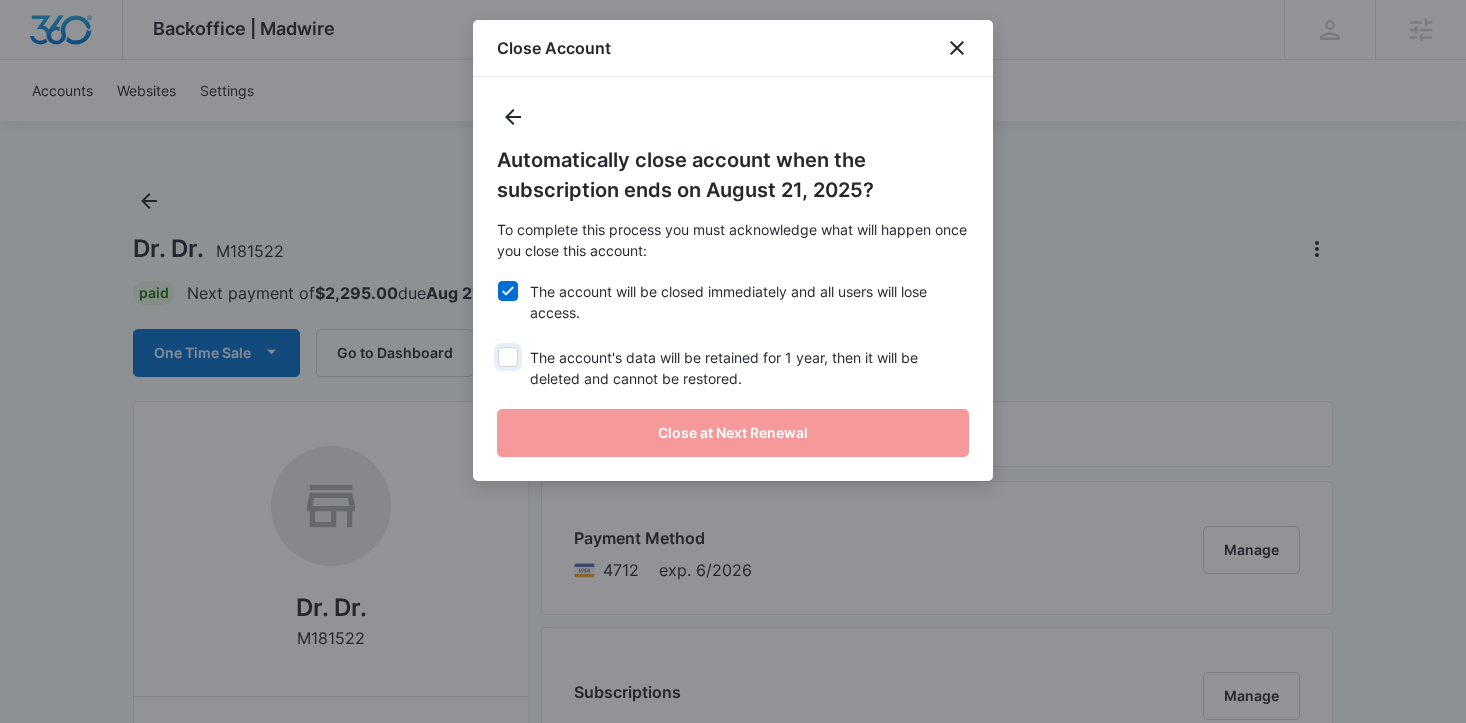 click on "The account's data will be retained for 1 year, then it will be deleted and cannot be restored." at bounding box center [497, 347] 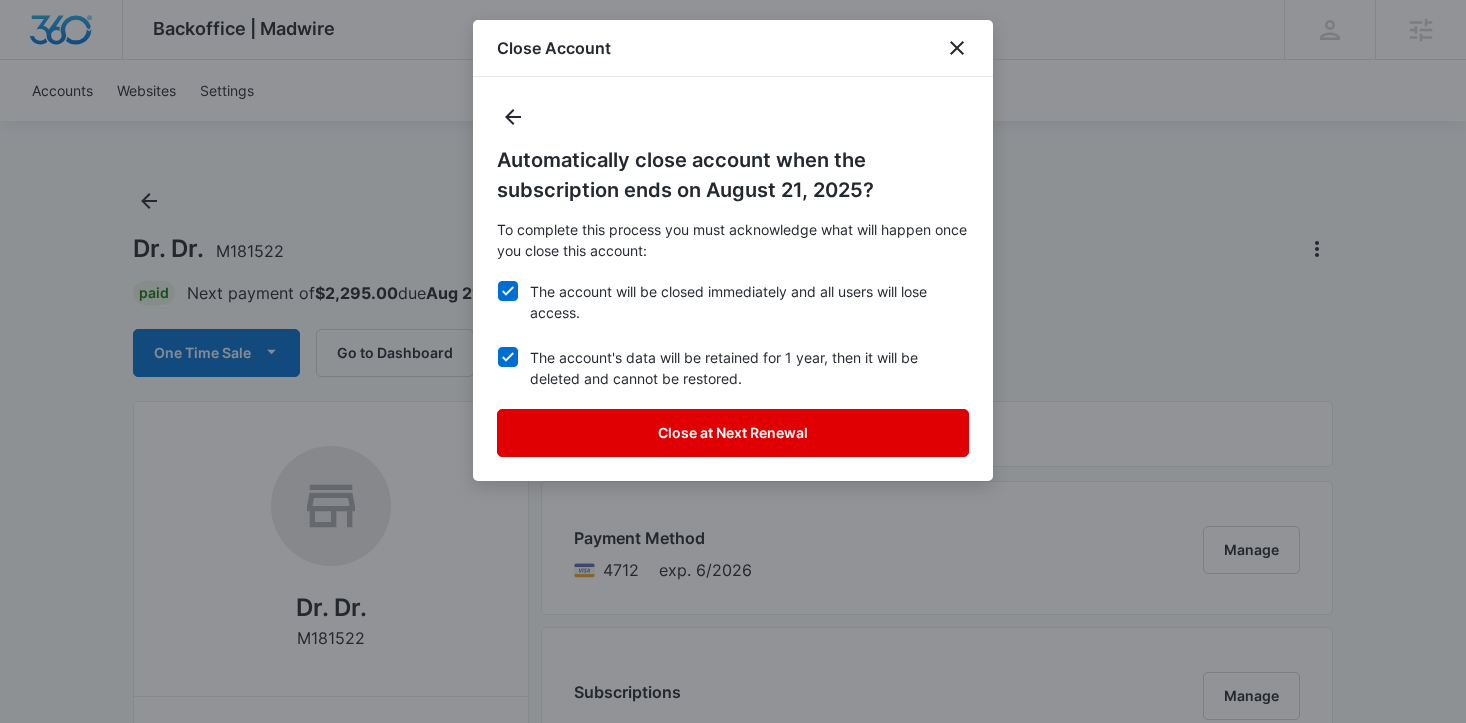 click on "Close at Next Renewal" at bounding box center (733, 433) 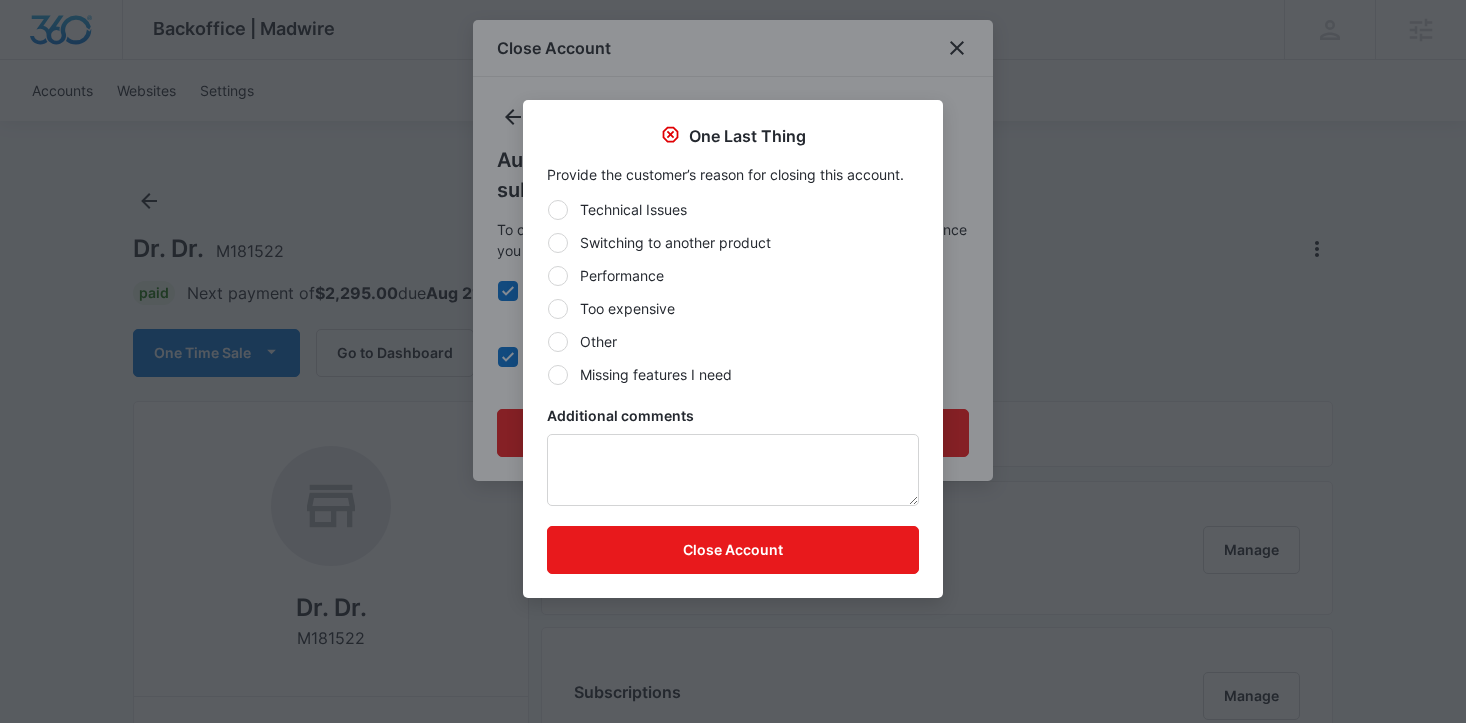 click at bounding box center (558, 342) 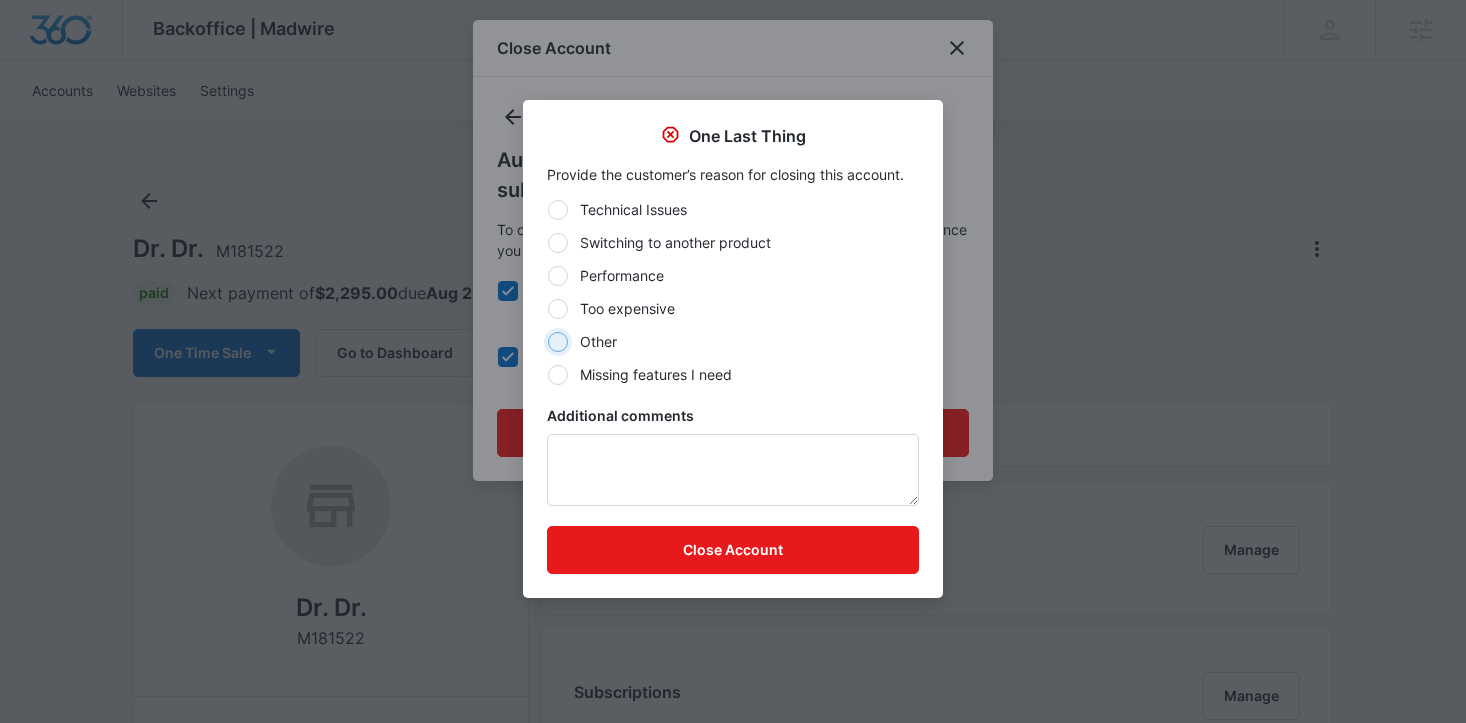 click on "Other" at bounding box center [547, 341] 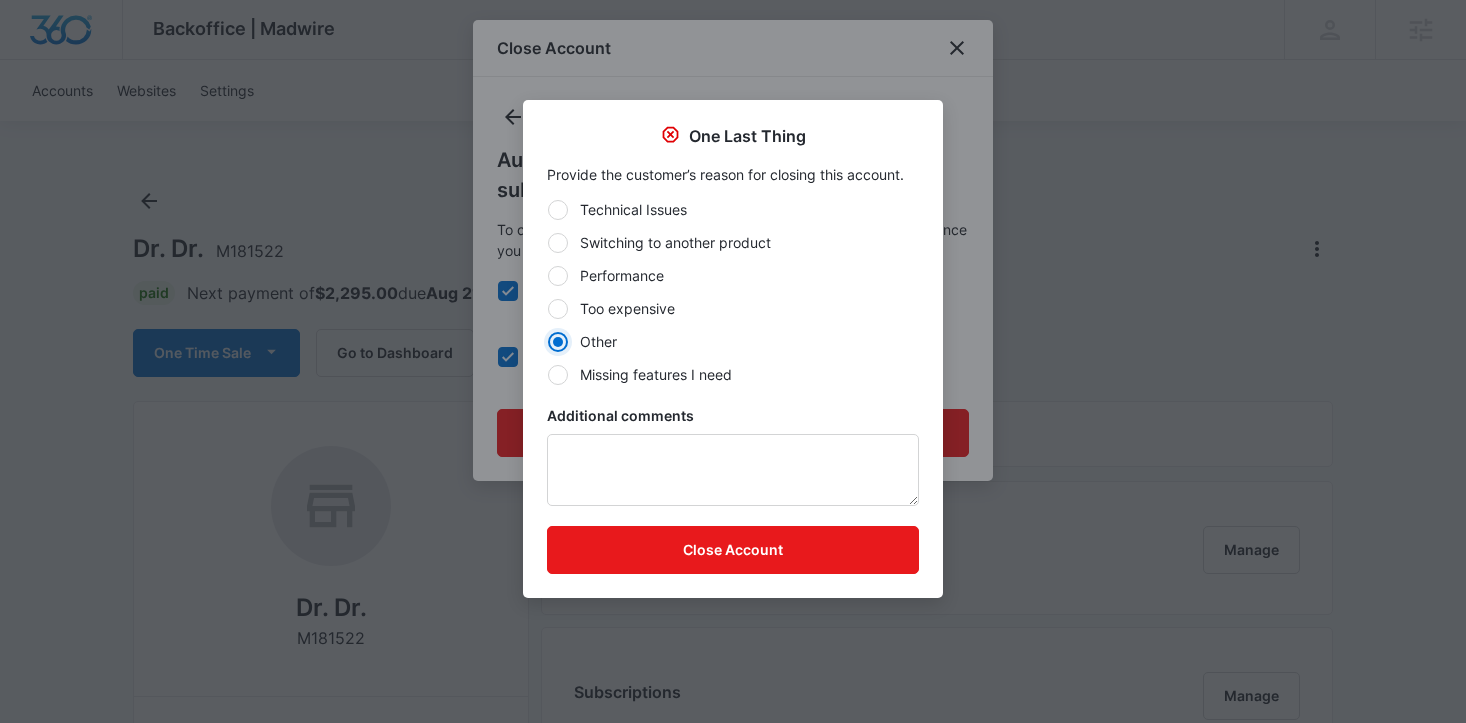 radio on "true" 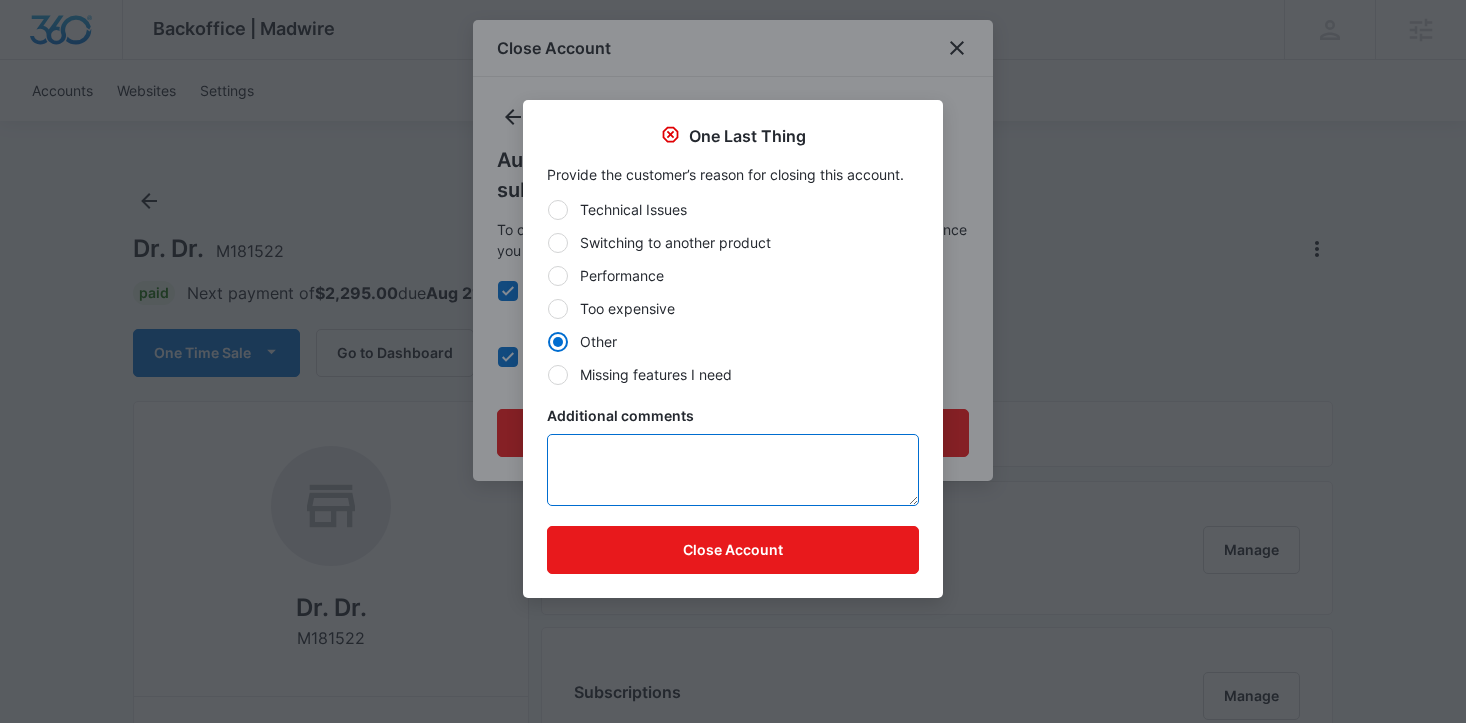 click on "Additional comments" at bounding box center [733, 470] 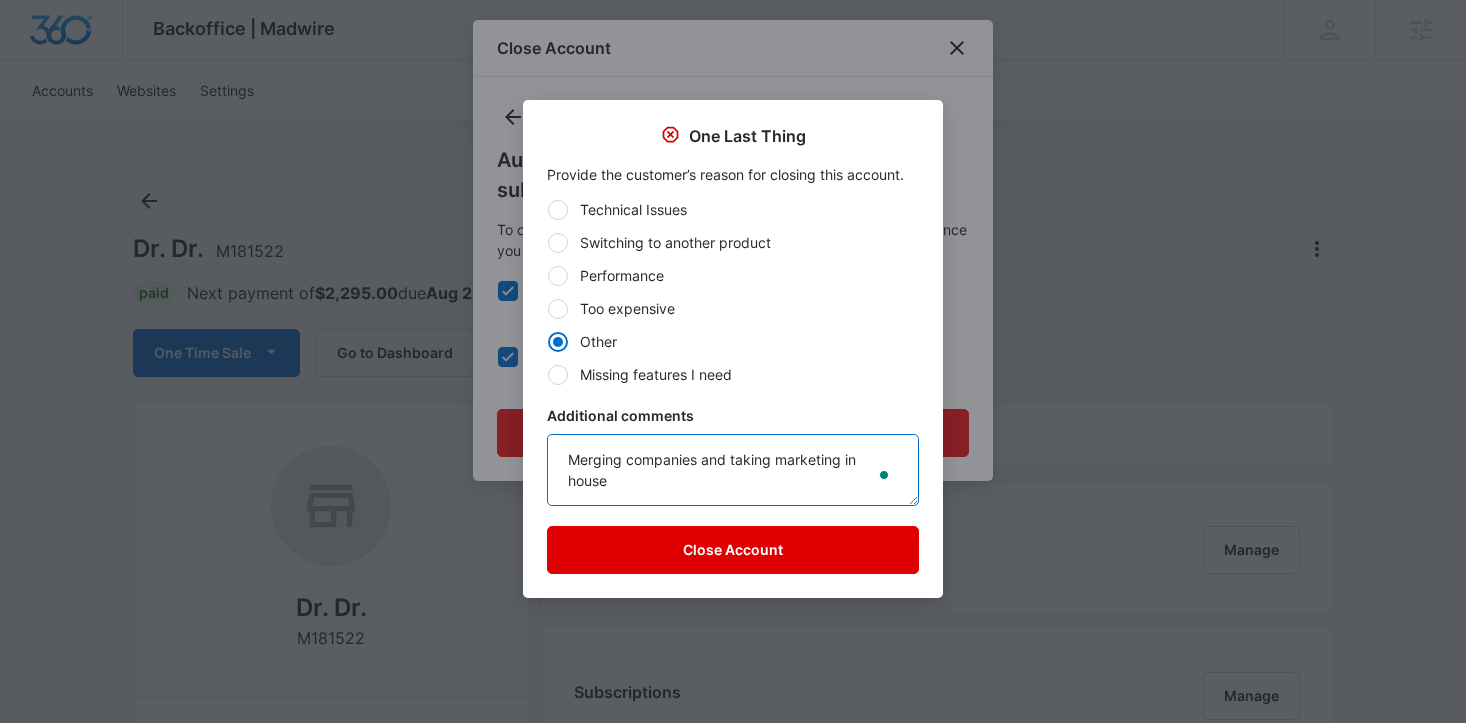 type on "Merging companies and taking marketing in house" 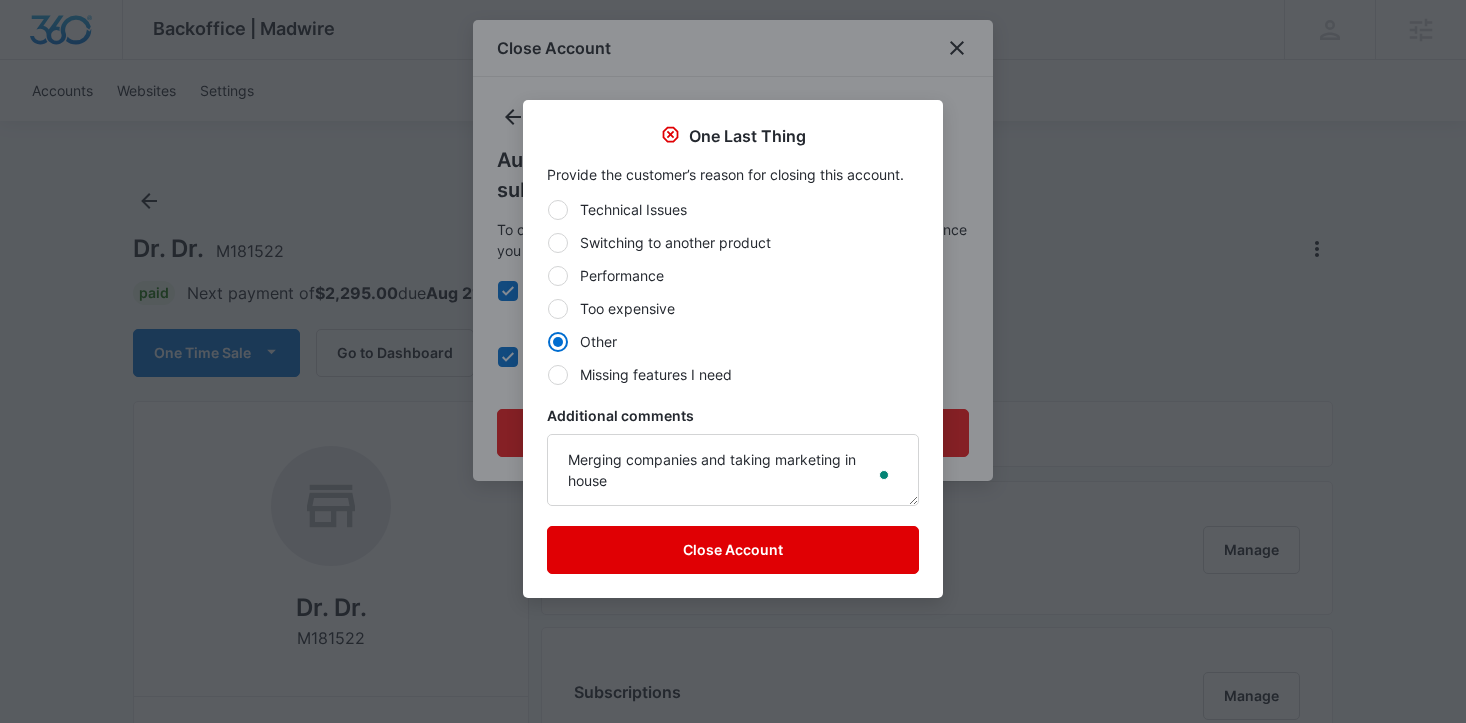 click on "Close Account" at bounding box center (733, 550) 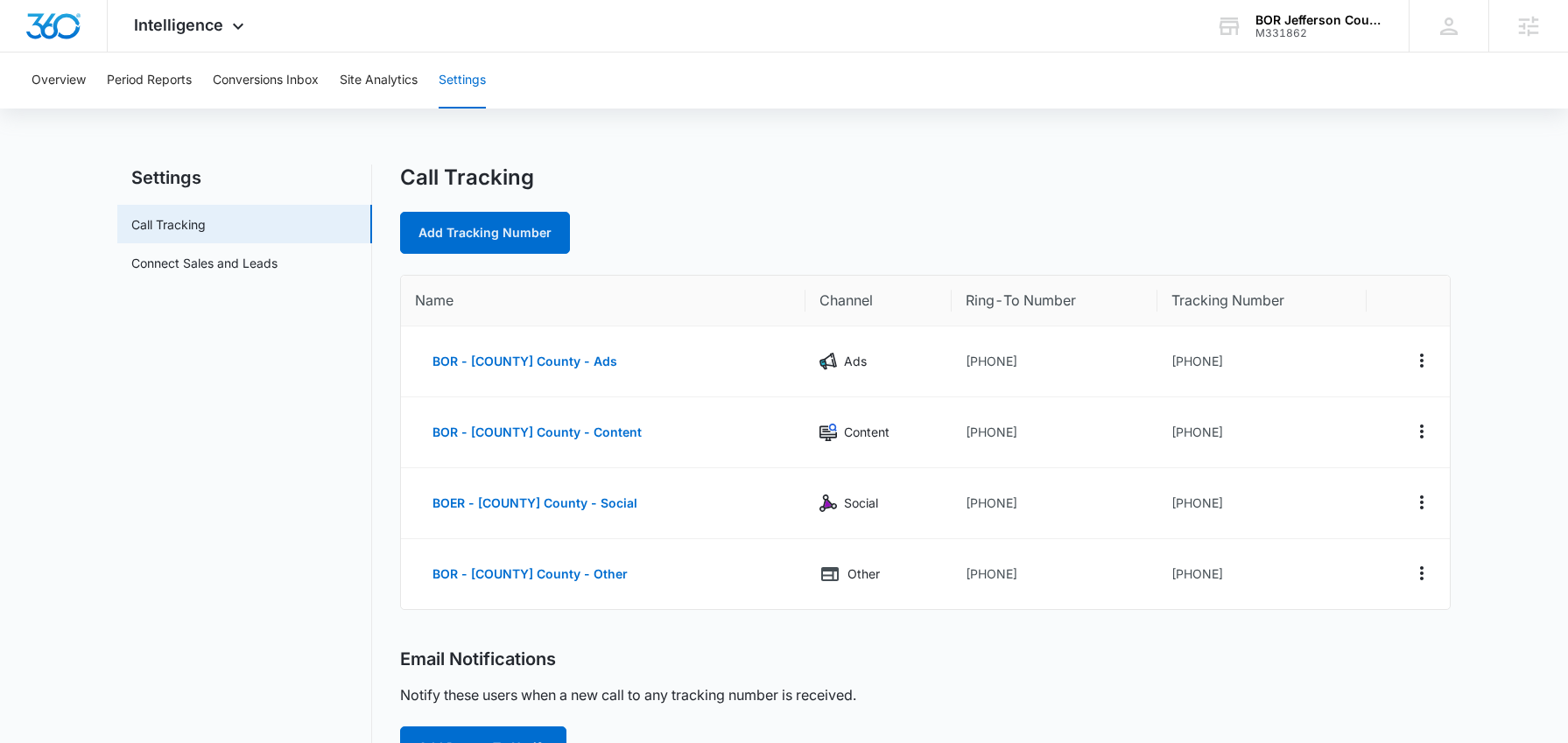 scroll, scrollTop: 541, scrollLeft: 0, axis: vertical 